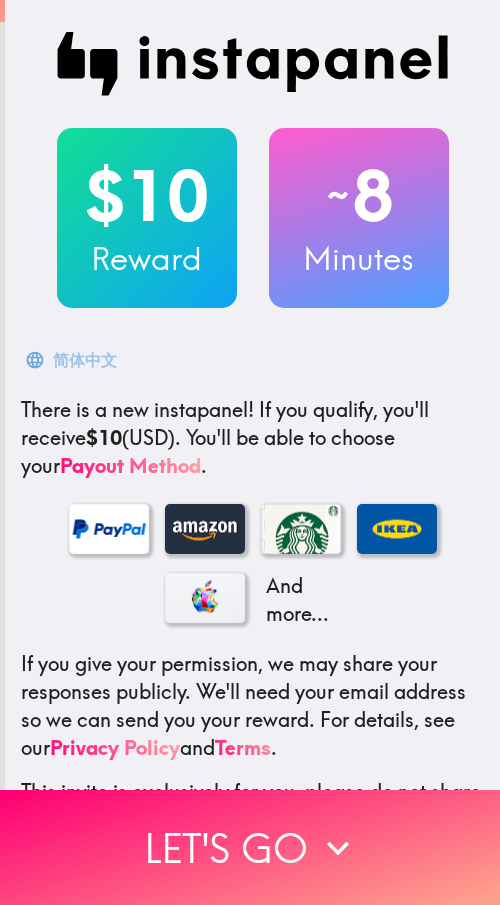 scroll, scrollTop: 0, scrollLeft: 0, axis: both 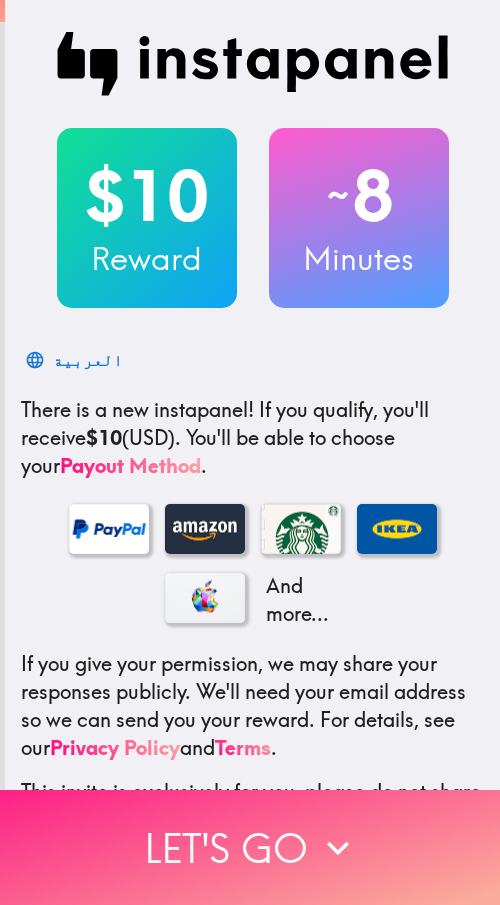 click on "Let's go" at bounding box center [250, 847] 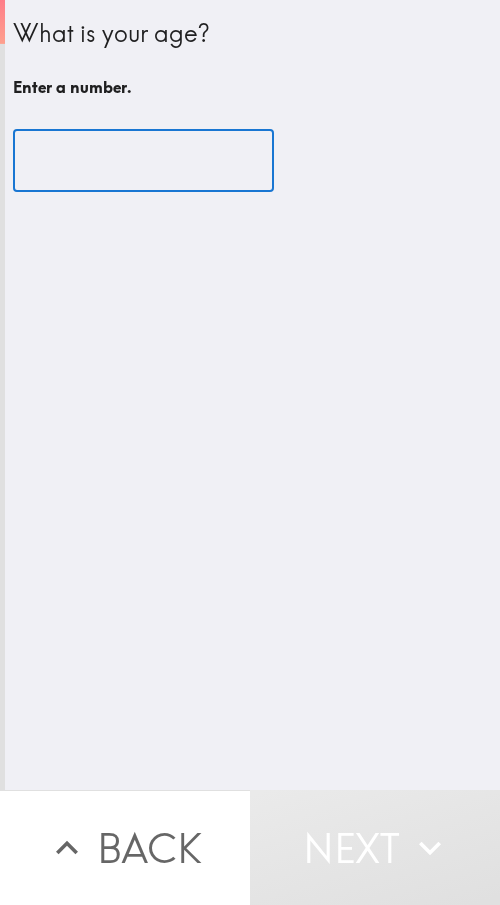 click at bounding box center (143, 161) 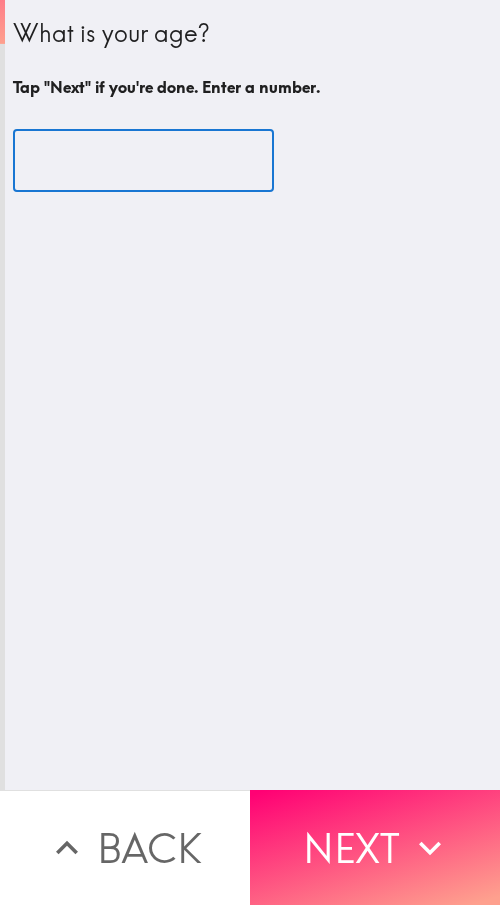 type on "52" 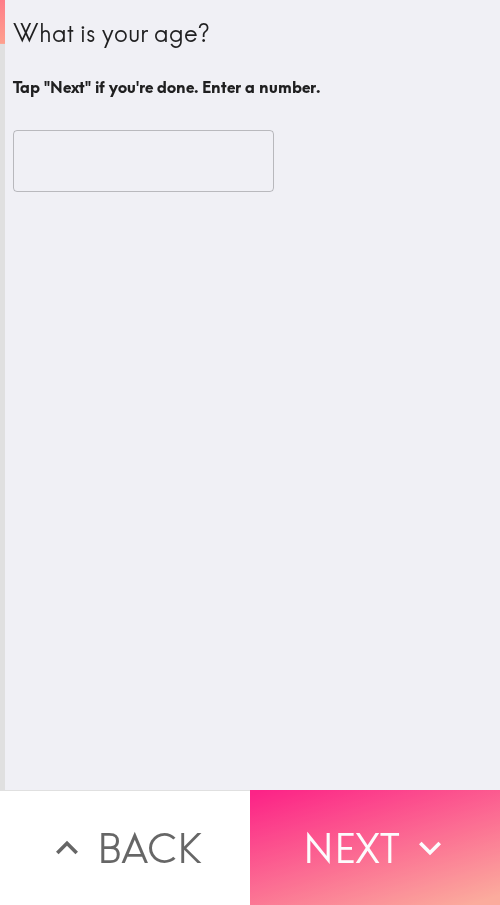 click on "Next" at bounding box center [375, 847] 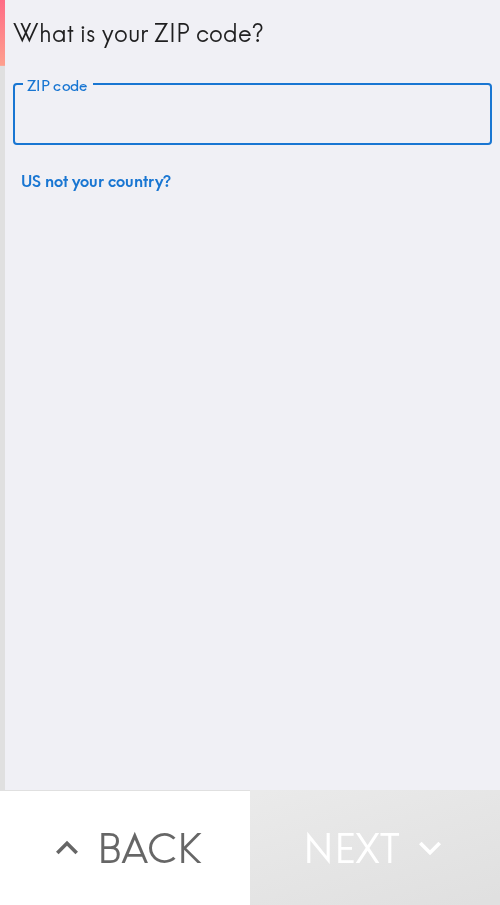 click on "ZIP code" at bounding box center (252, 115) 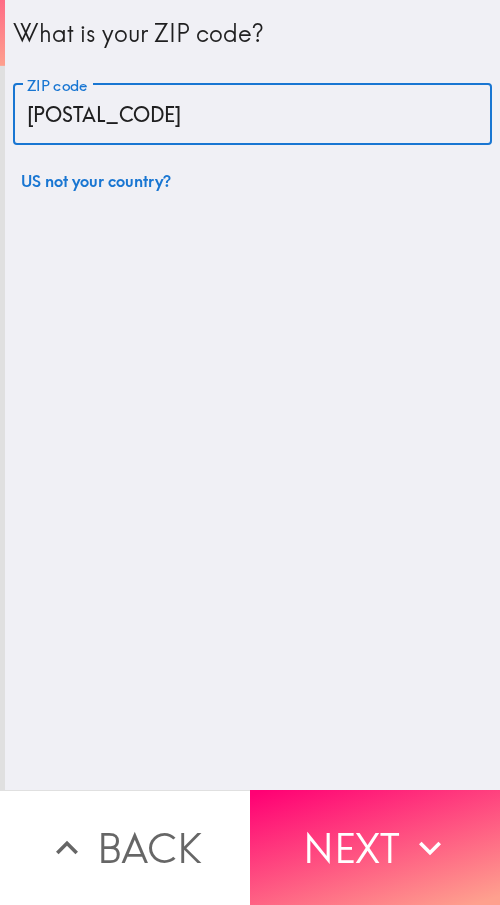 drag, startPoint x: 166, startPoint y: 94, endPoint x: -93, endPoint y: 121, distance: 260.40353 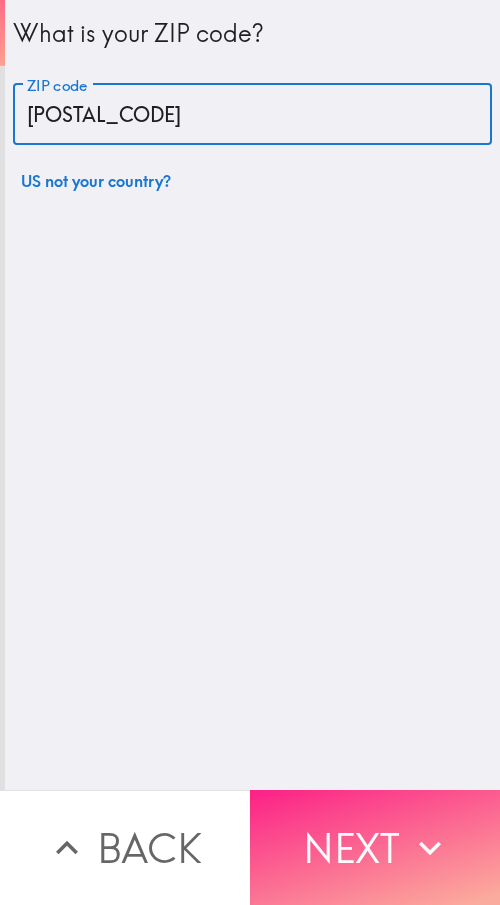 type on "11801" 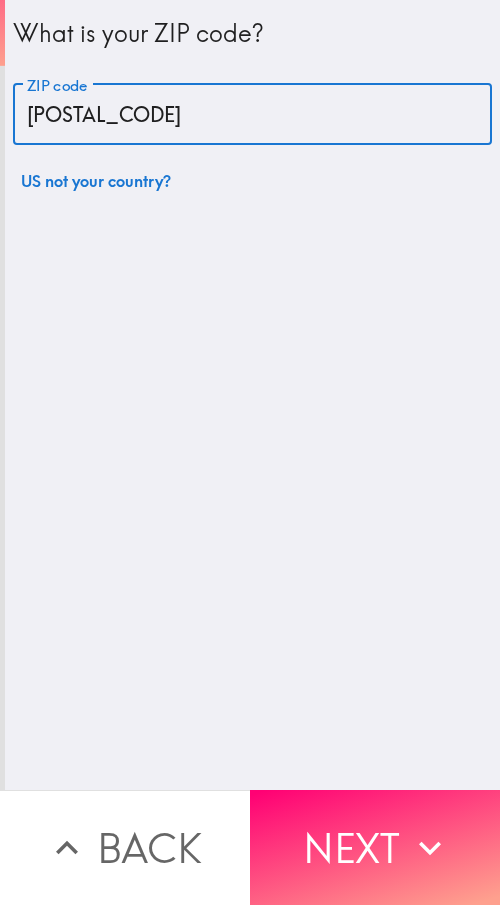 click on "Next" at bounding box center (375, 847) 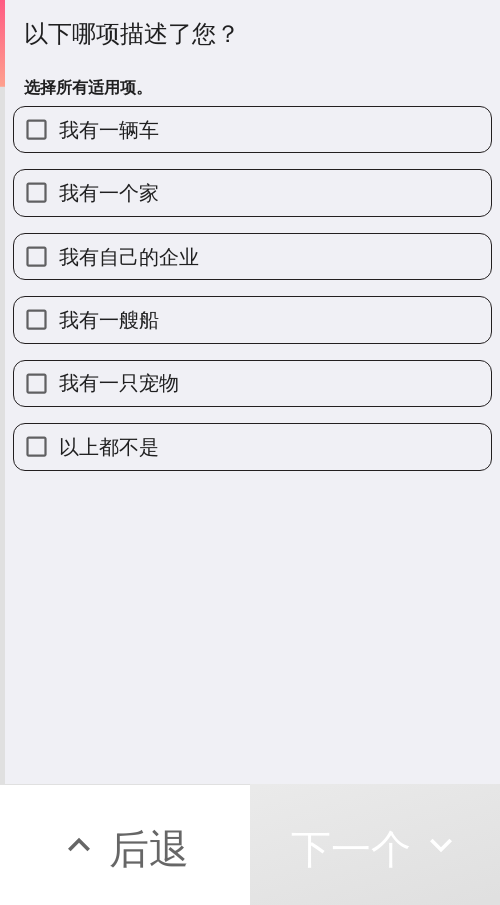 click on "我有自己的企业" at bounding box center [129, 256] 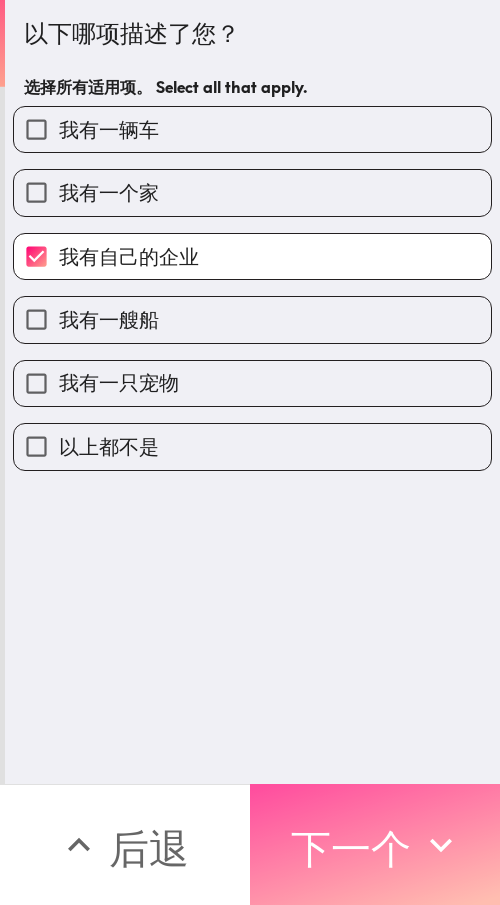 click on "下一个" at bounding box center (351, 848) 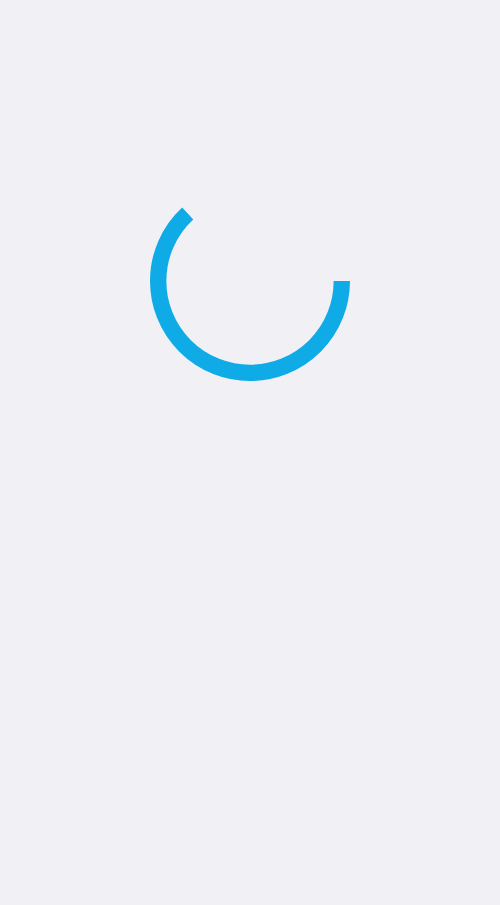 scroll, scrollTop: 0, scrollLeft: 0, axis: both 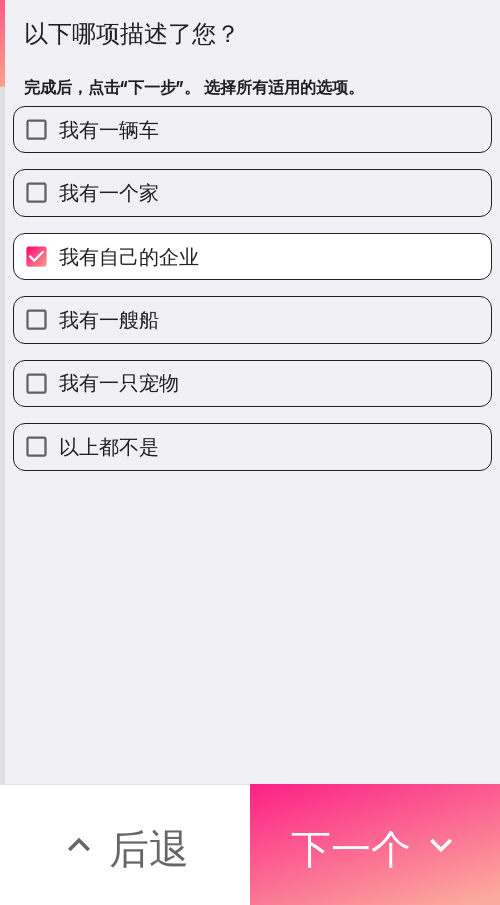drag, startPoint x: 386, startPoint y: 847, endPoint x: 388, endPoint y: 819, distance: 28.071337 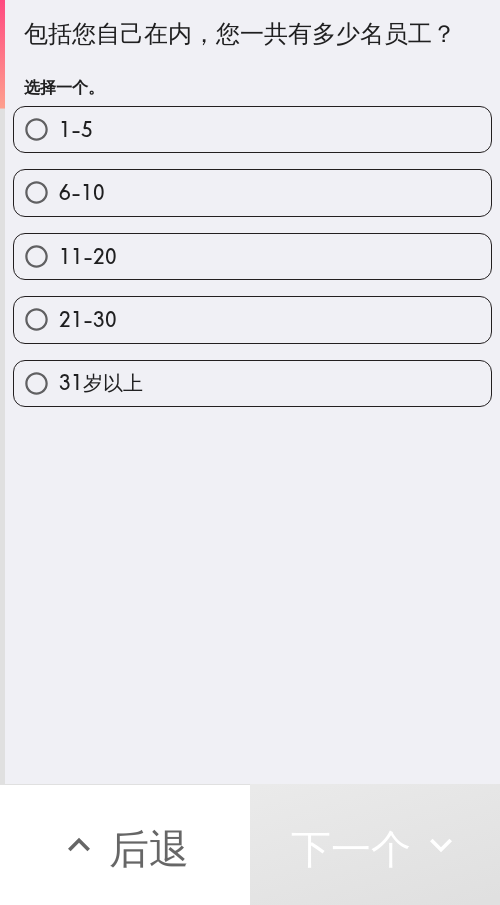 drag, startPoint x: 89, startPoint y: 326, endPoint x: 77, endPoint y: 364, distance: 39.849716 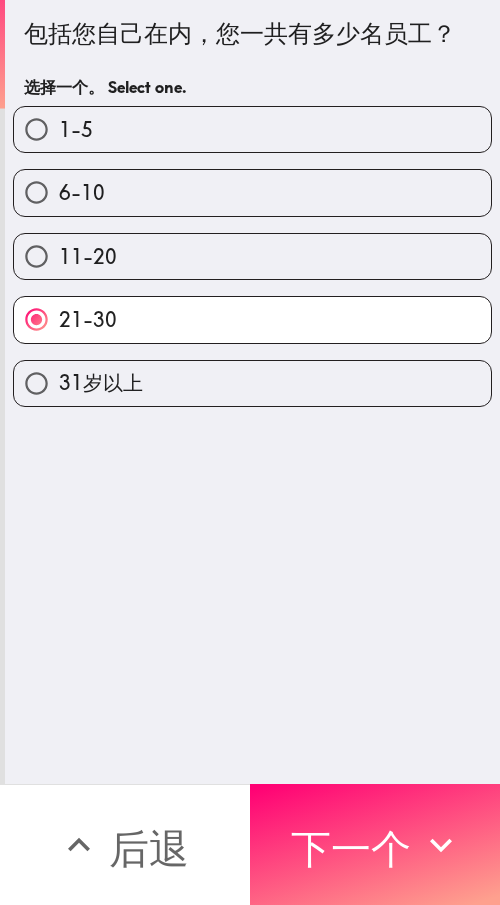 drag, startPoint x: 379, startPoint y: 835, endPoint x: 379, endPoint y: 824, distance: 11 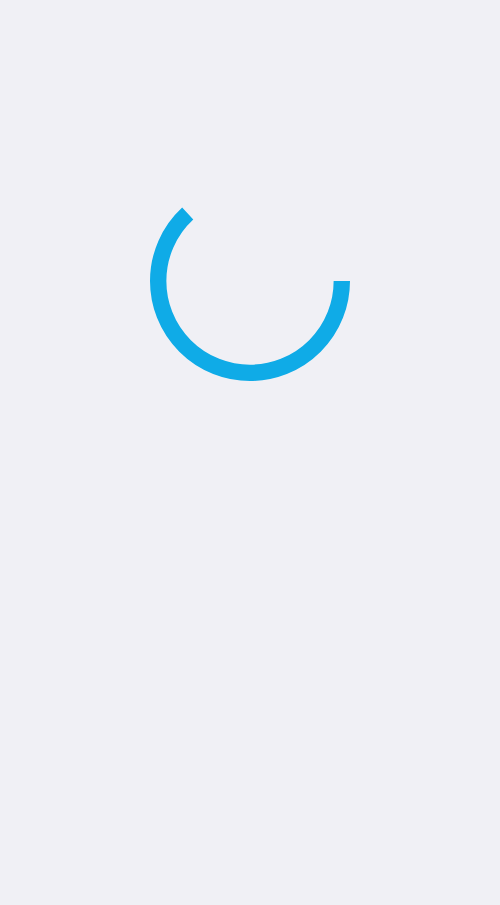 scroll, scrollTop: 0, scrollLeft: 0, axis: both 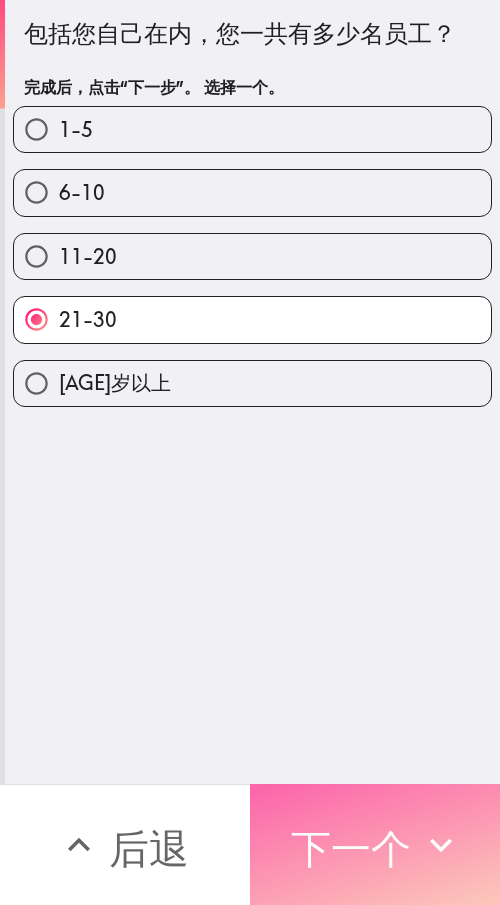 click on "下一个" at bounding box center (351, 848) 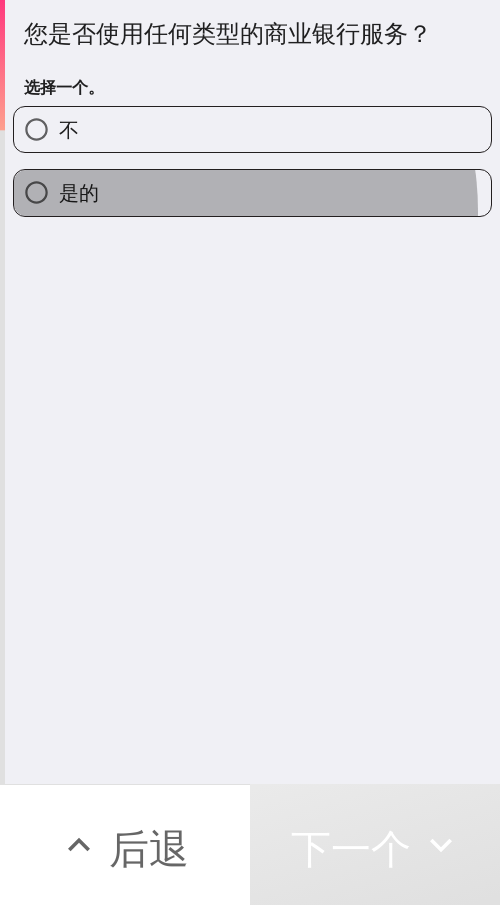 click on "是的" at bounding box center (252, 192) 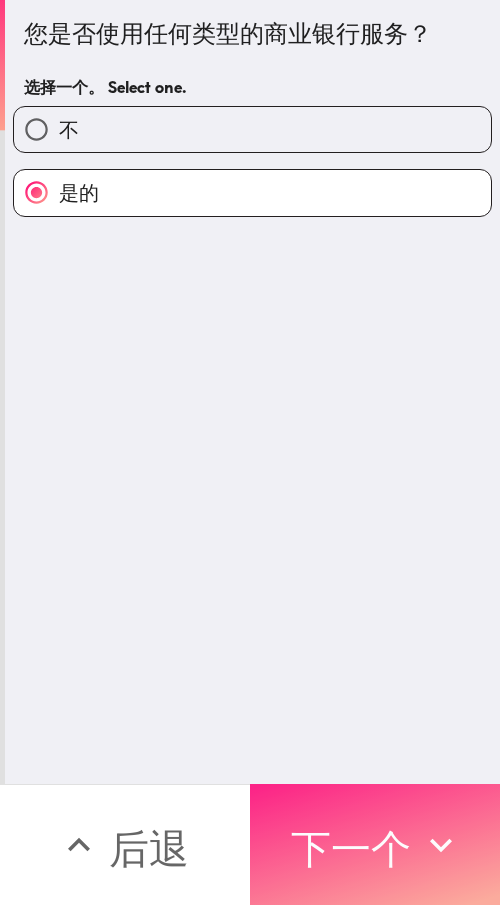 click on "下一个" at bounding box center [375, 844] 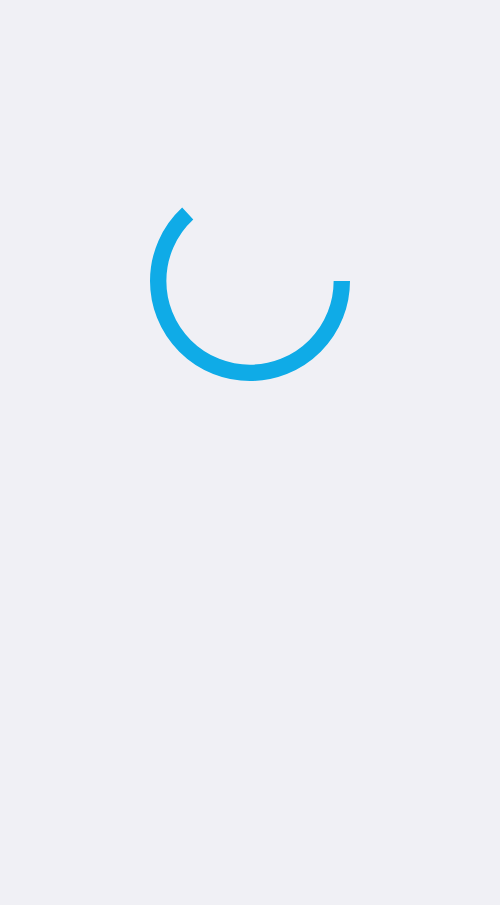 scroll, scrollTop: 0, scrollLeft: 0, axis: both 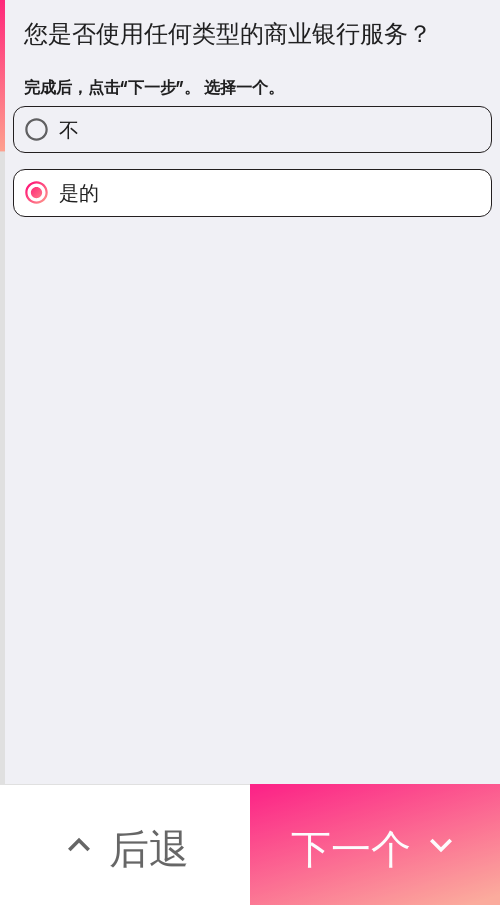 click on "下一个" at bounding box center (351, 845) 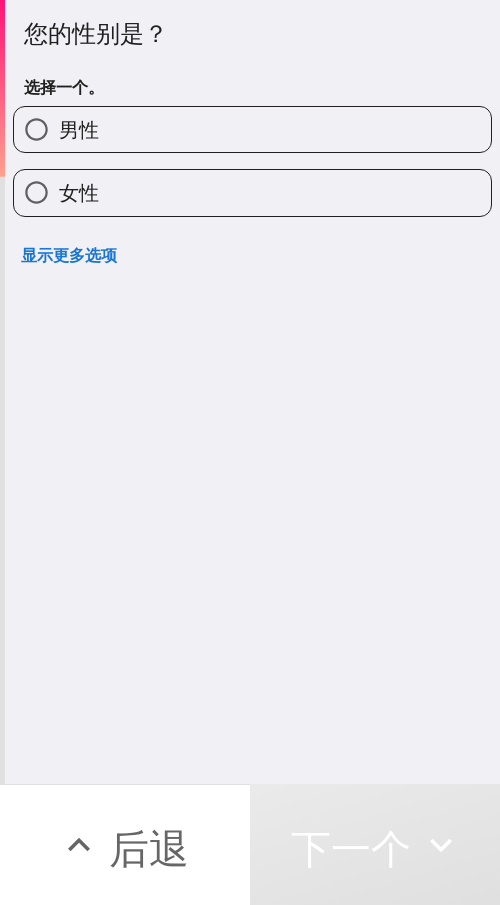 click on "女性" at bounding box center (79, 192) 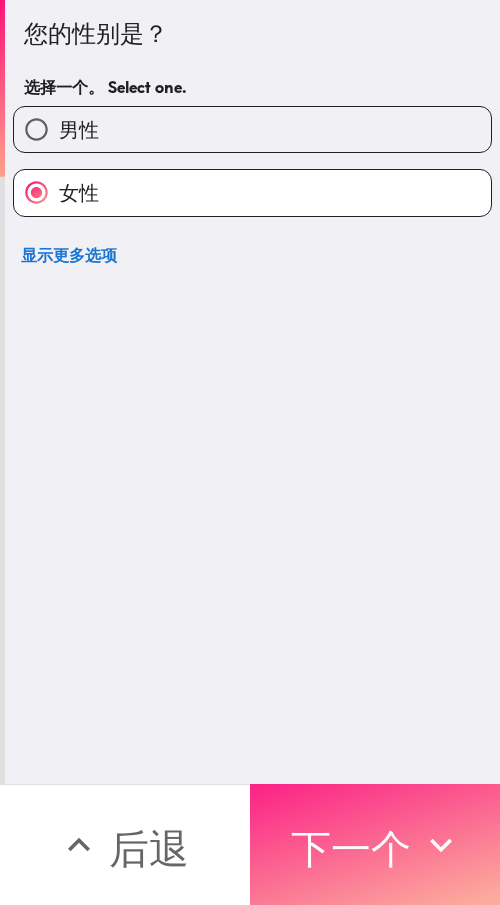 click on "下一个" at bounding box center (351, 848) 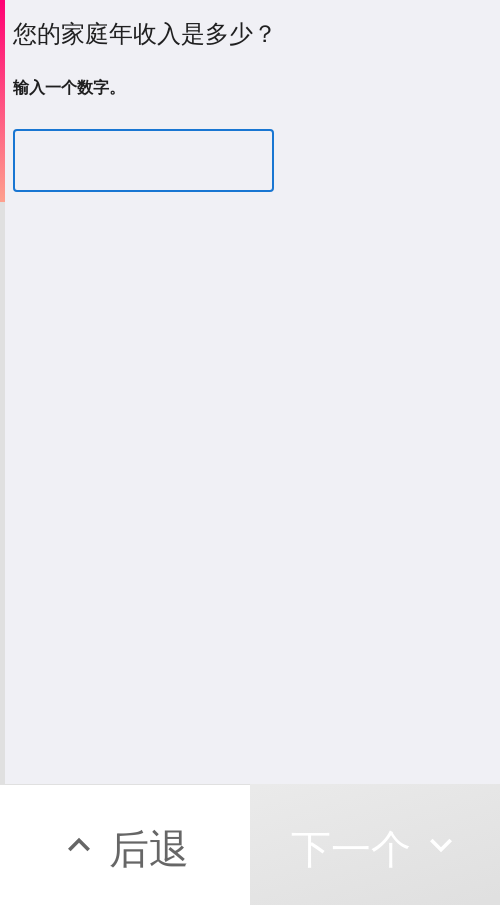 click at bounding box center (143, 161) 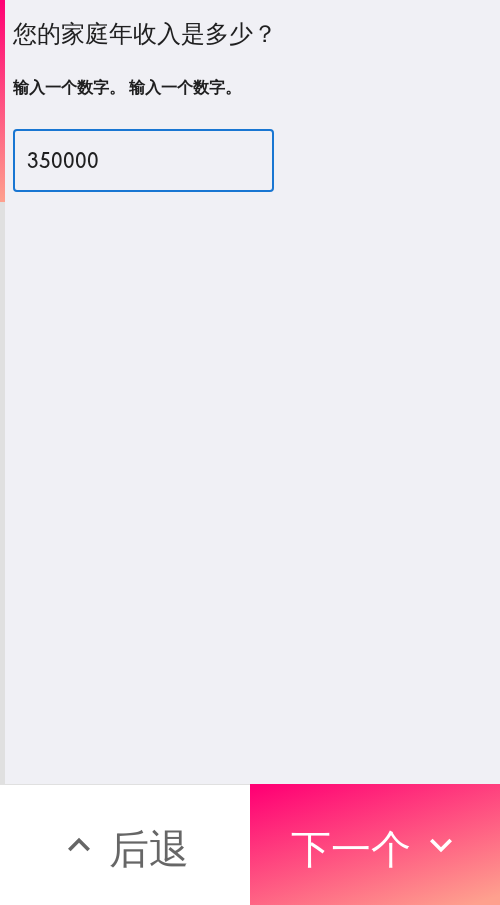 type on "350000" 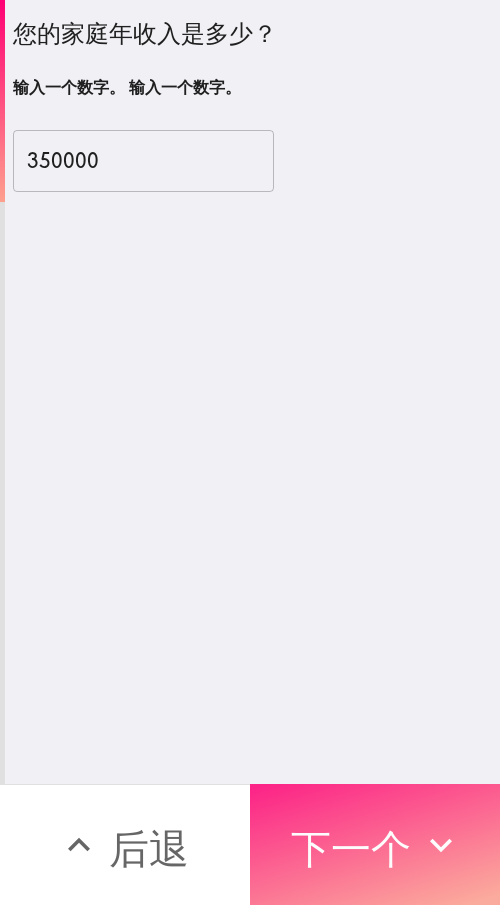 click on "下一个" at bounding box center [351, 848] 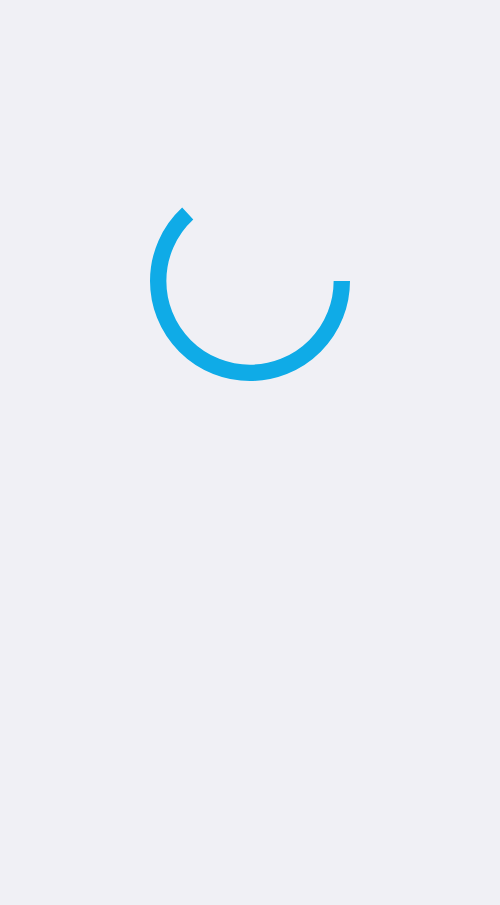 scroll, scrollTop: 0, scrollLeft: 0, axis: both 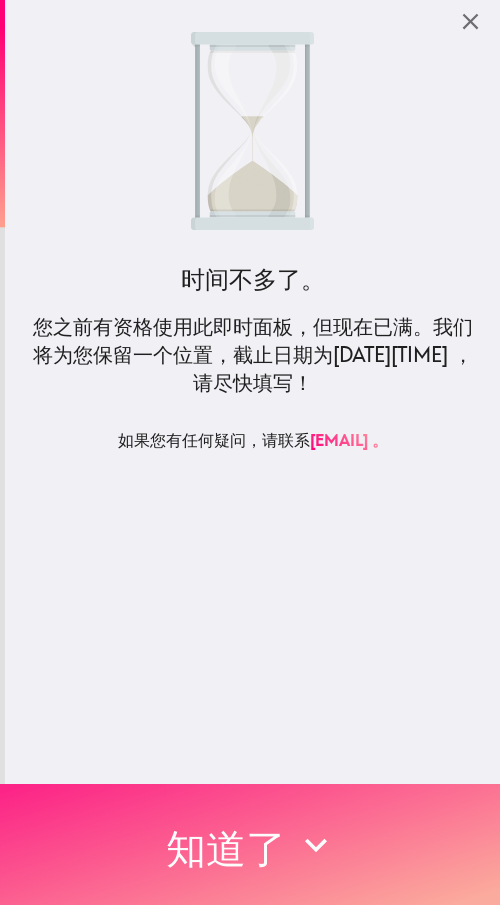 click on "知道了" at bounding box center (226, 848) 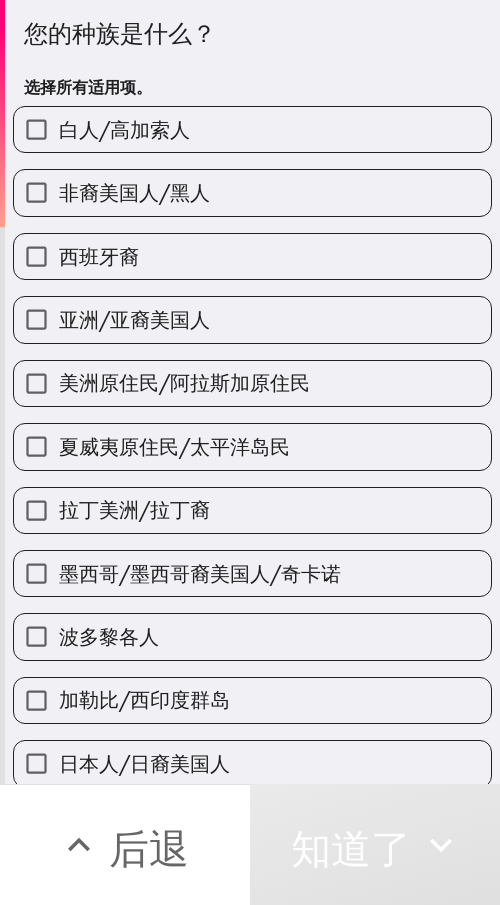 drag, startPoint x: 29, startPoint y: 115, endPoint x: 70, endPoint y: 166, distance: 65.43699 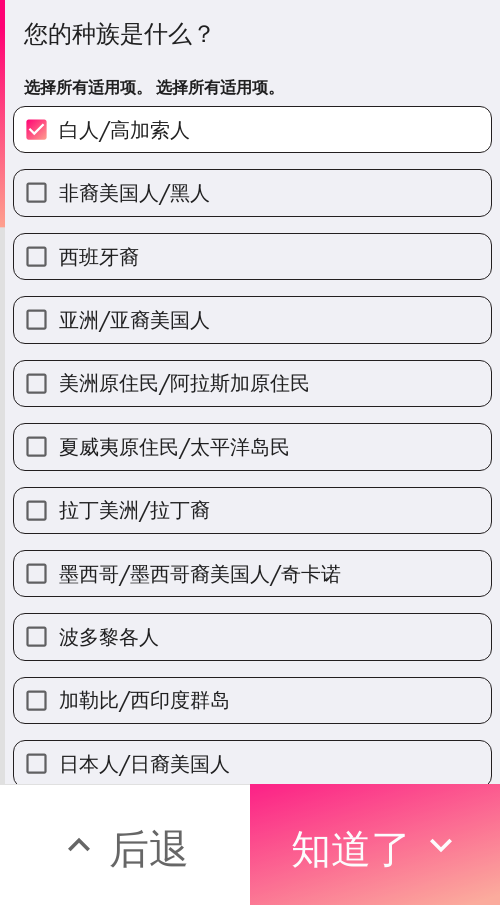 drag, startPoint x: 312, startPoint y: 843, endPoint x: 309, endPoint y: 794, distance: 49.09175 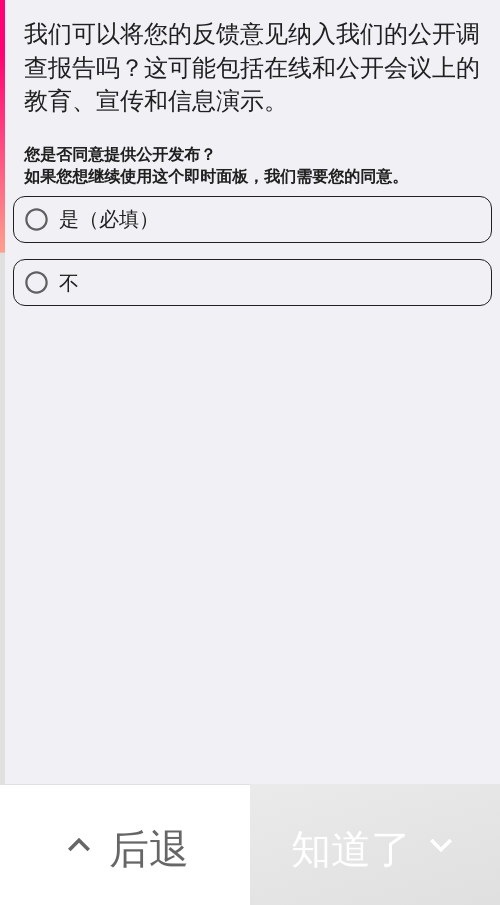 click on "是（必填）" at bounding box center [109, 218] 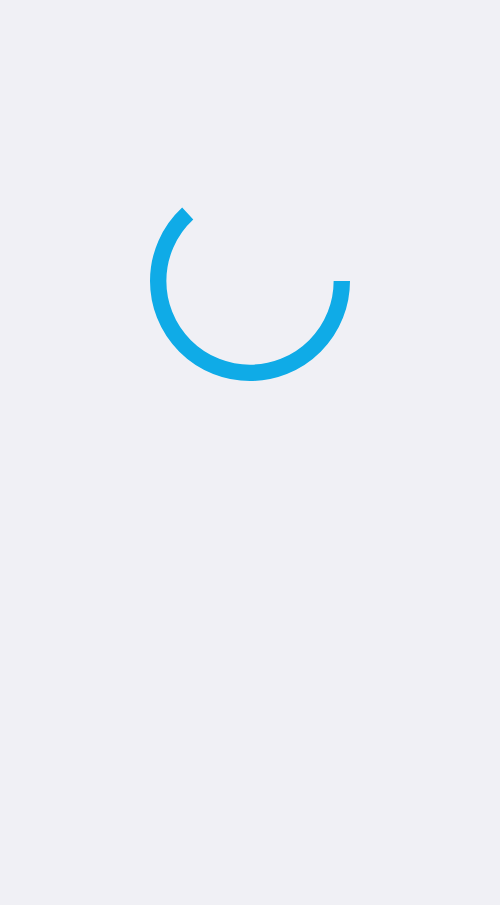 scroll, scrollTop: 0, scrollLeft: 0, axis: both 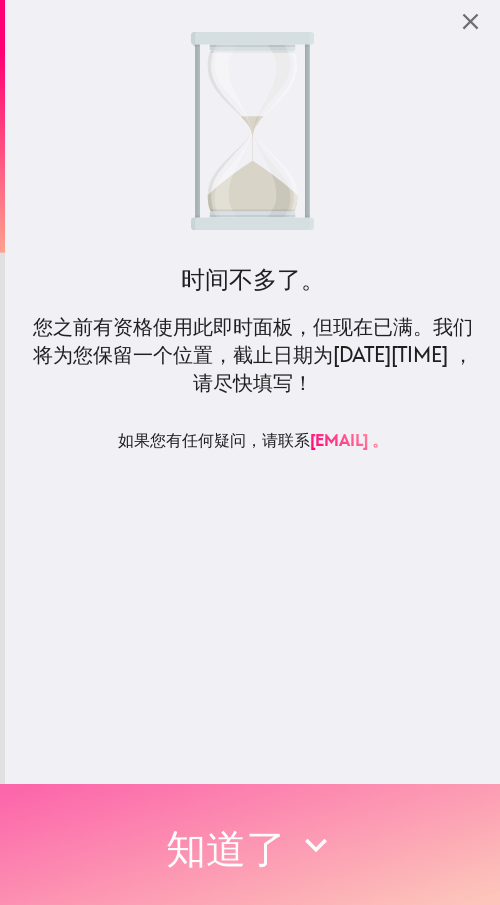 click 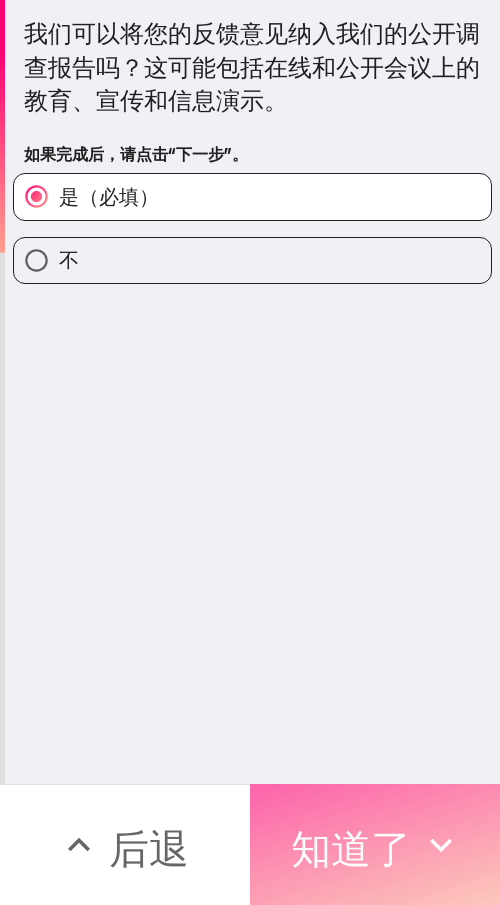 click on "知道了" at bounding box center (351, 848) 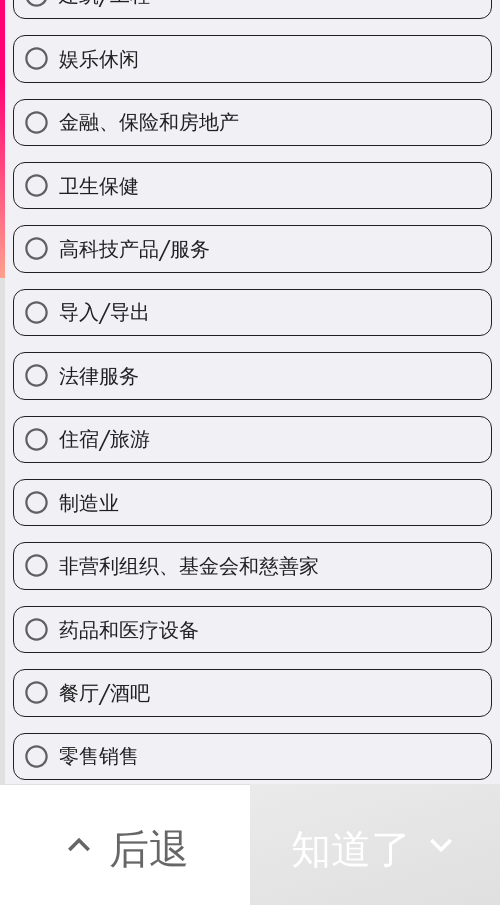 scroll, scrollTop: 400, scrollLeft: 0, axis: vertical 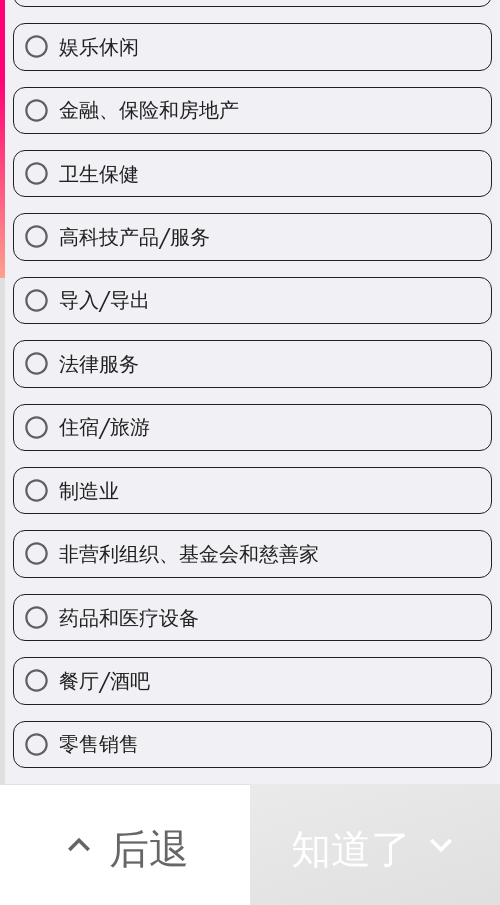 click on "住宿/旅游" at bounding box center (104, 426) 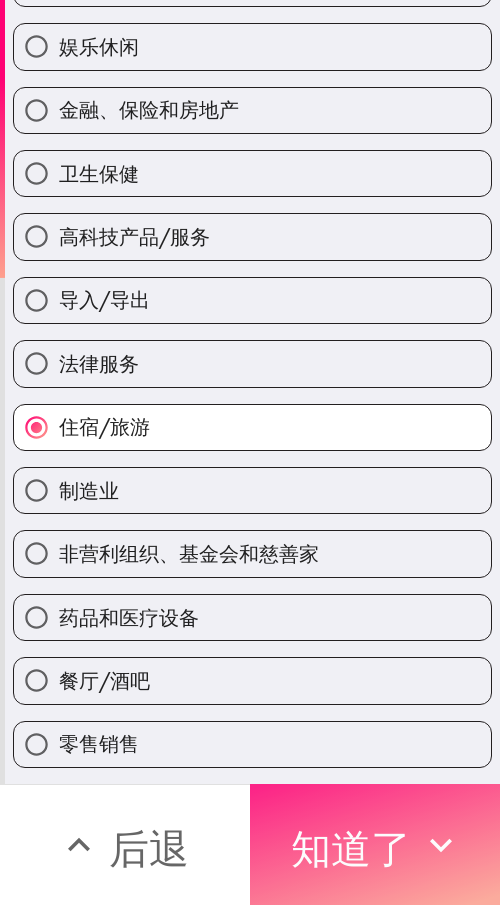 click on "知道了" at bounding box center [351, 848] 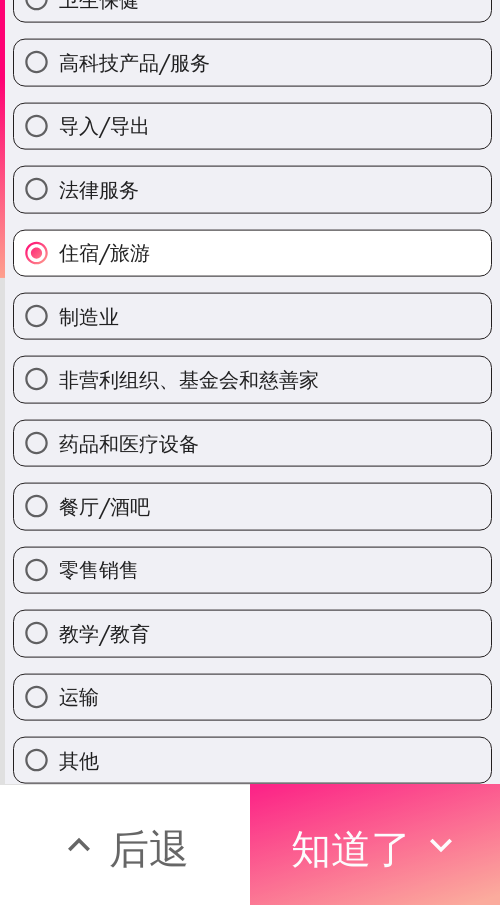 scroll, scrollTop: 0, scrollLeft: 0, axis: both 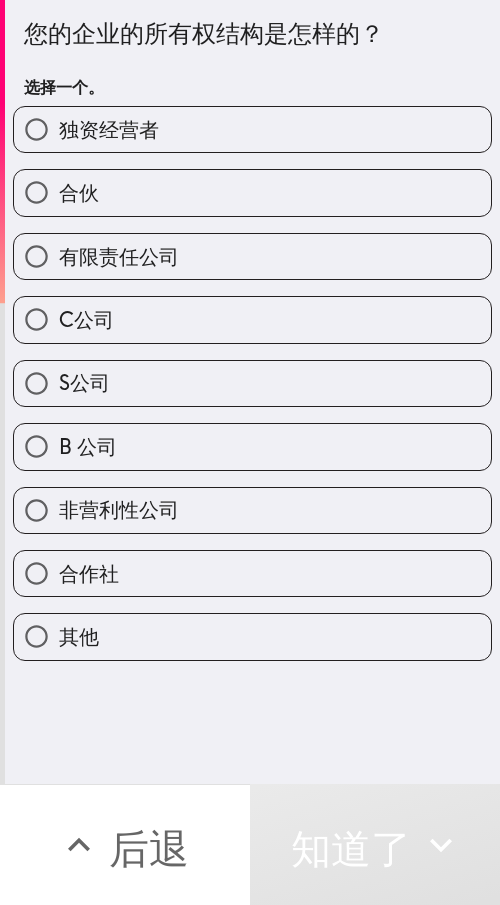 type 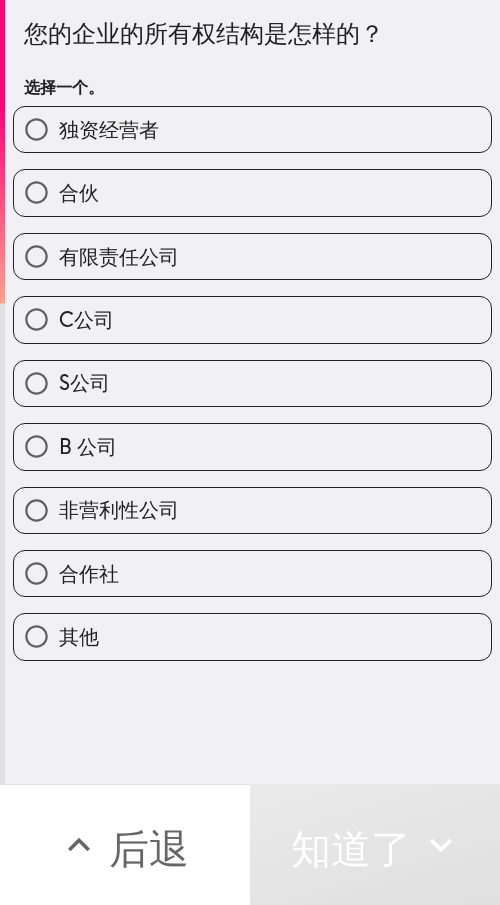 click on "合伙" at bounding box center [252, 192] 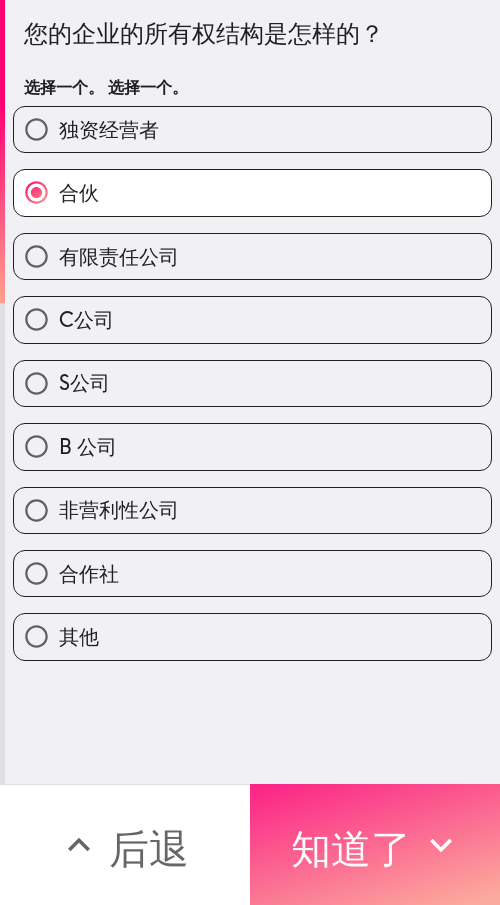click on "知道了" at bounding box center (351, 848) 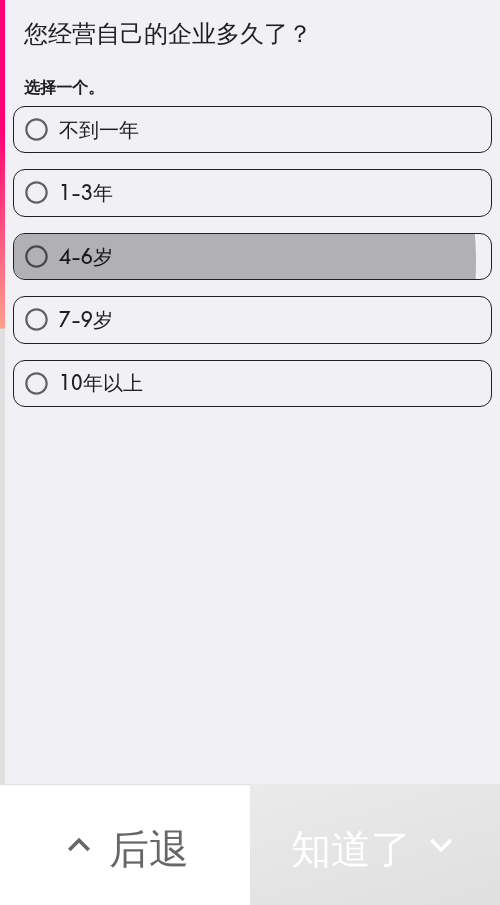 click on "4-6岁" at bounding box center (252, 256) 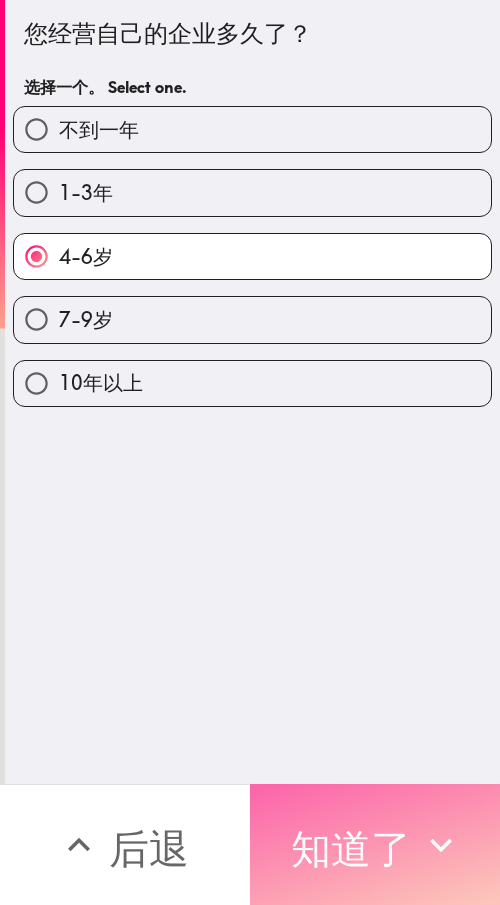 click on "知道了" at bounding box center [351, 848] 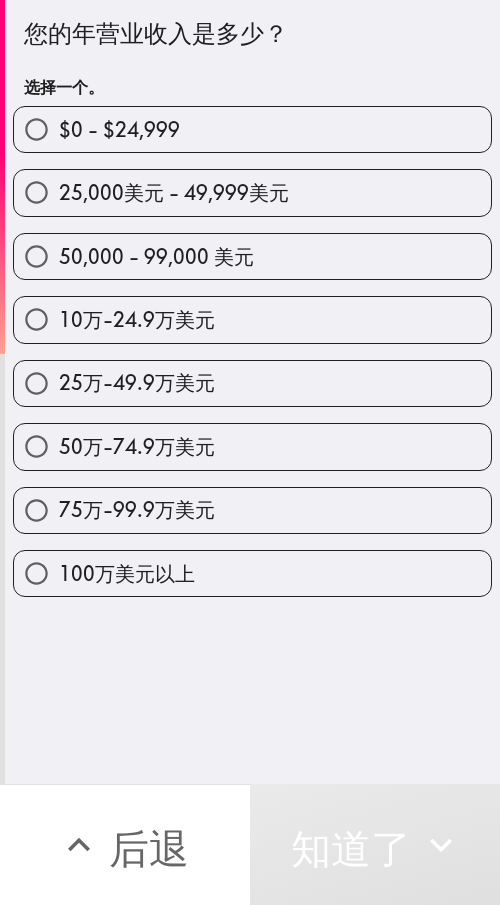 click on "50万-74.9万美元" at bounding box center [137, 446] 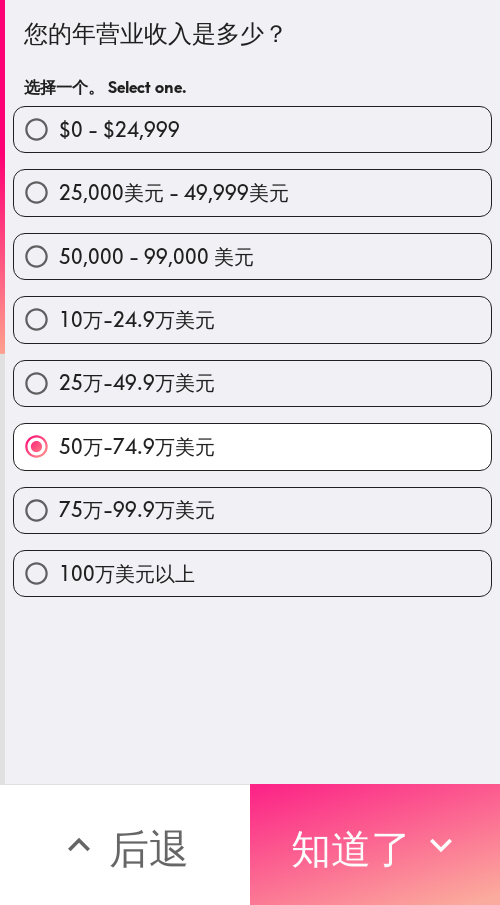 click on "知道了" at bounding box center [351, 848] 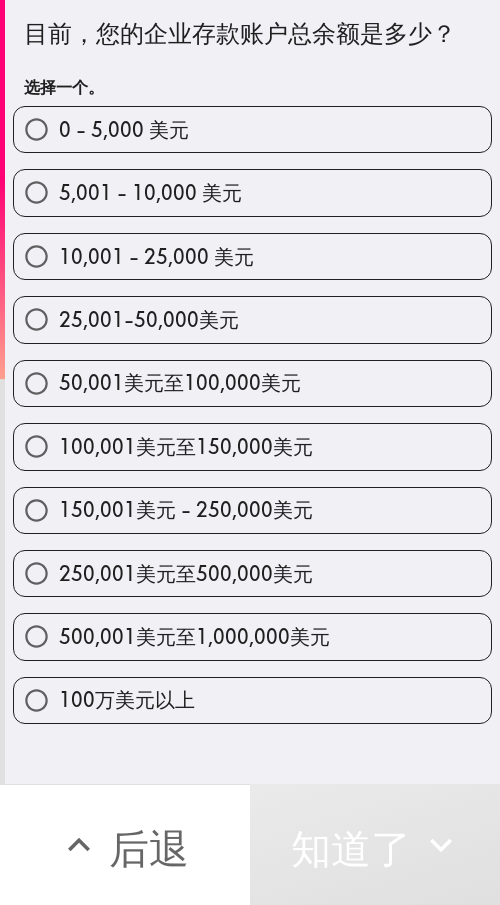 click on "500,001美元至1,000,000美元" at bounding box center [194, 636] 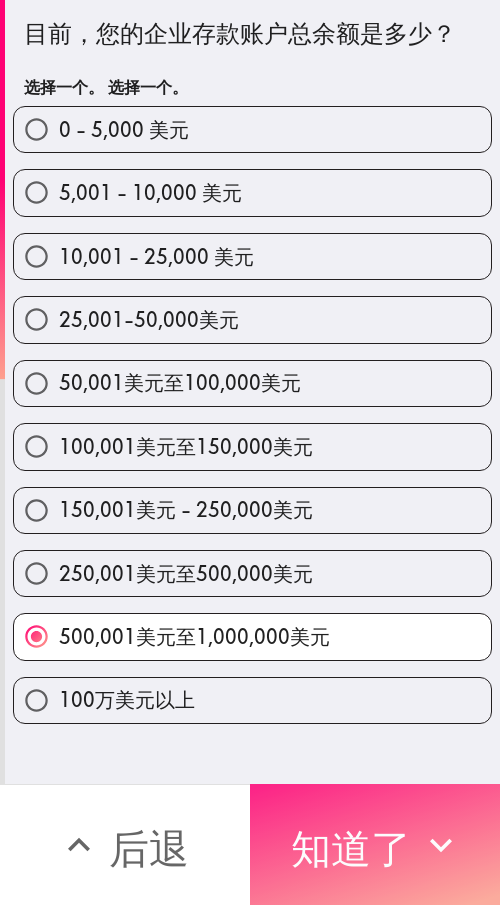 click on "知道了" at bounding box center (375, 844) 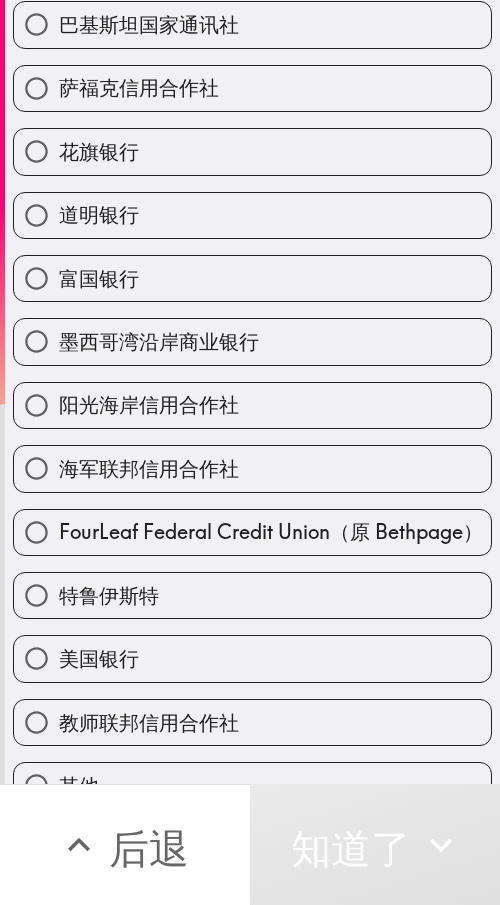 scroll, scrollTop: 348, scrollLeft: 0, axis: vertical 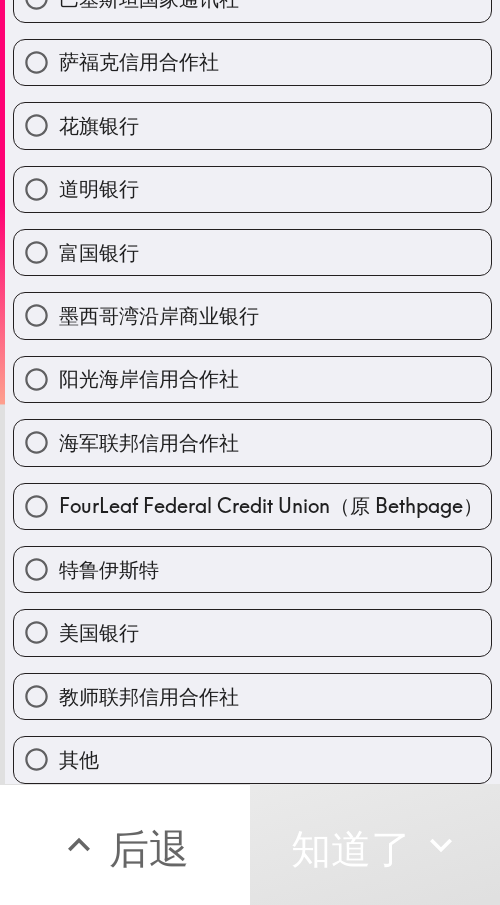 click on "美国银行" at bounding box center [252, 632] 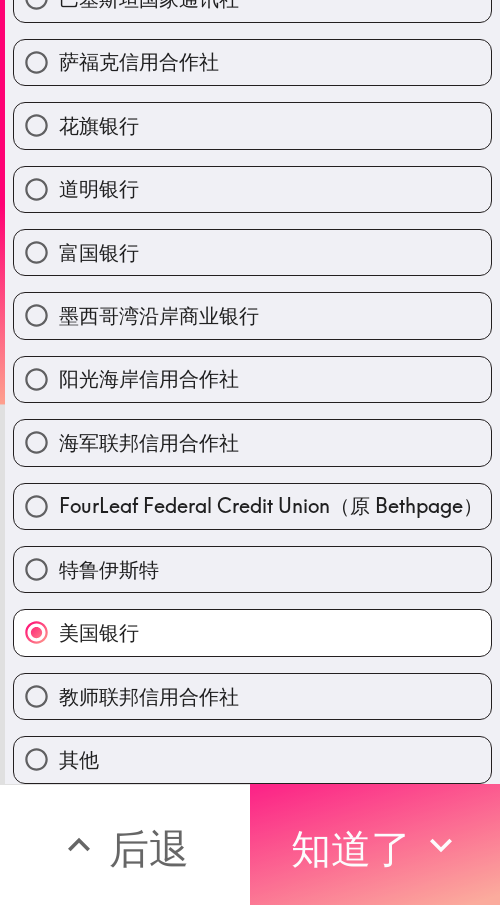 click on "知道了" at bounding box center [351, 848] 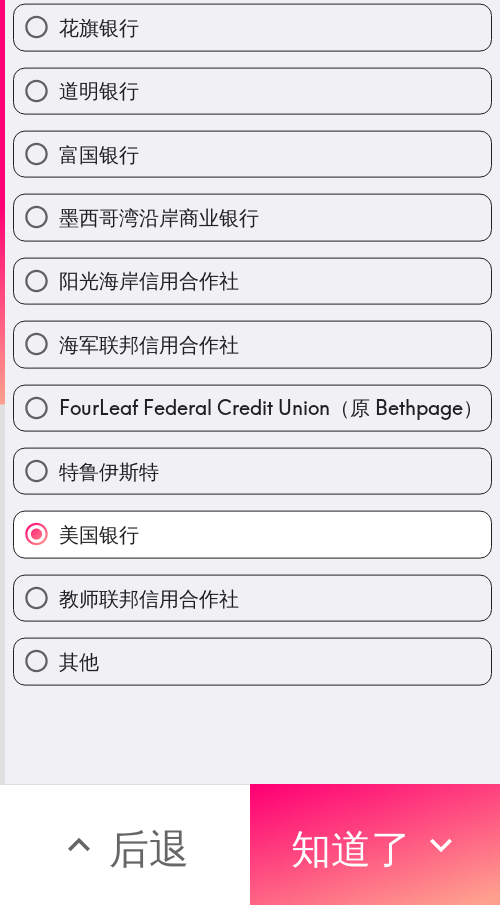 scroll, scrollTop: 0, scrollLeft: 0, axis: both 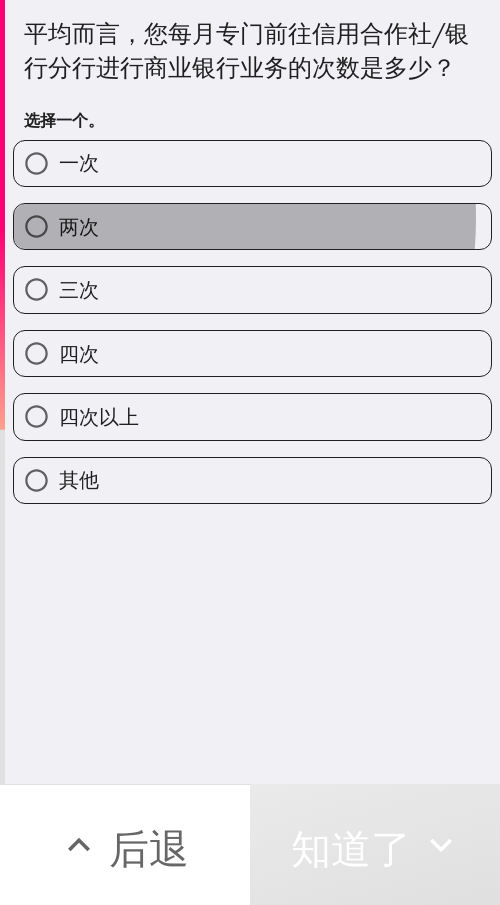 click on "两次" at bounding box center [252, 226] 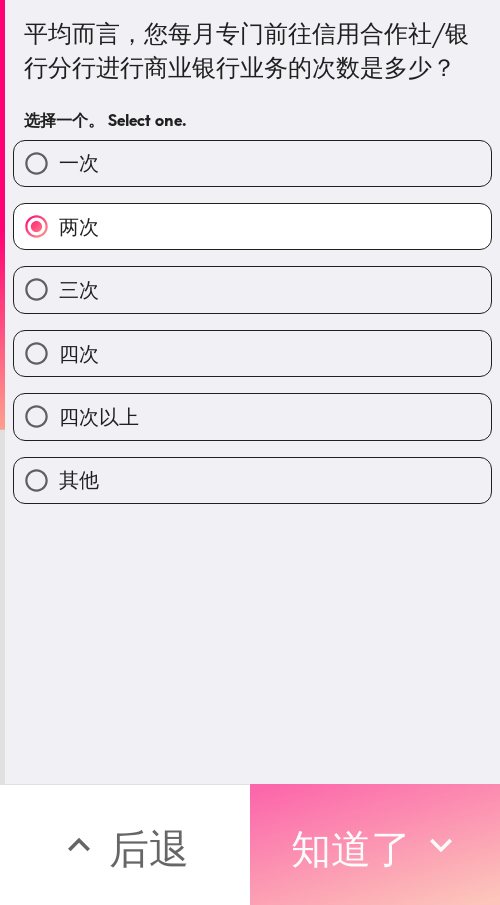 click on "知道了" at bounding box center [375, 844] 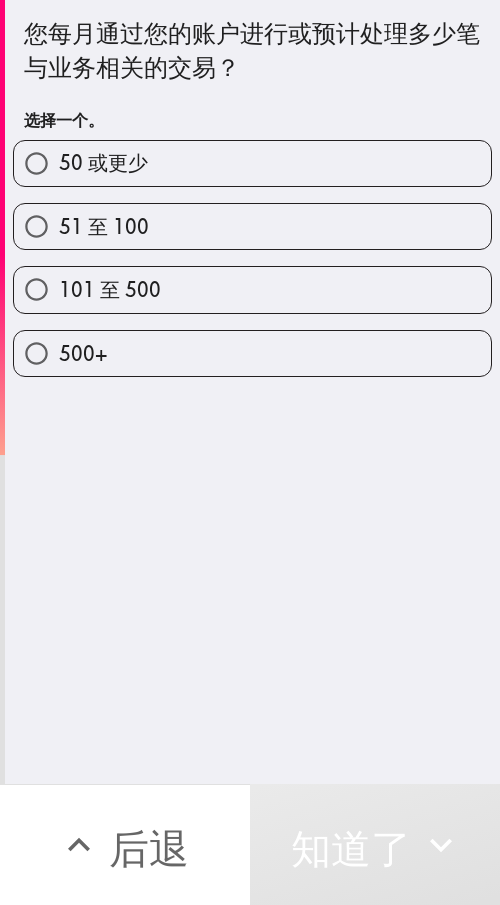 click on "51 至 100" at bounding box center (104, 226) 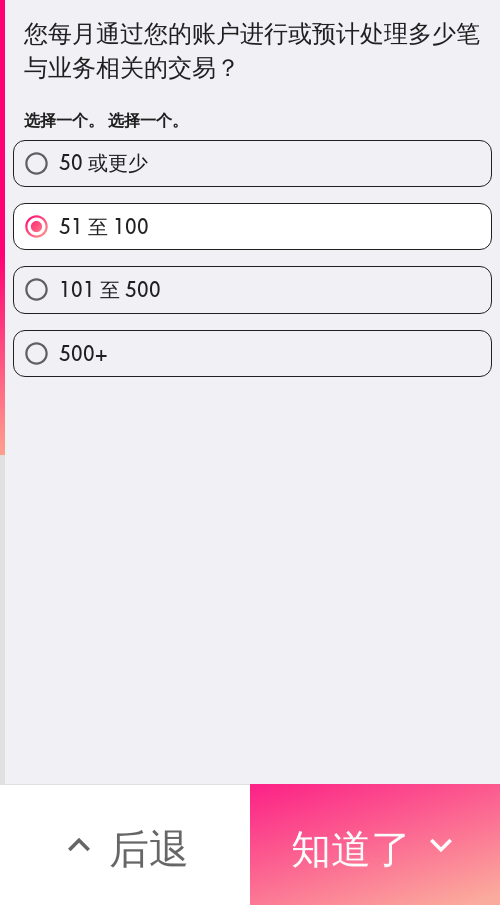 click on "知道了" at bounding box center (351, 848) 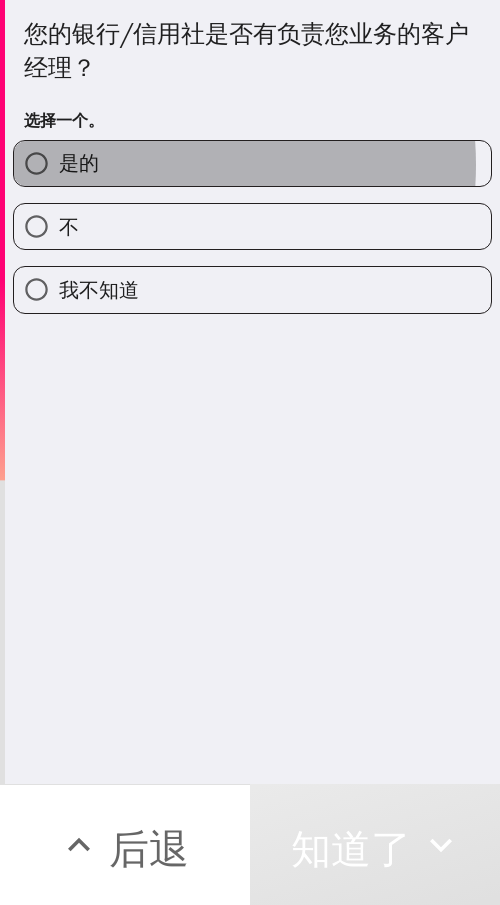 click on "是的" at bounding box center (252, 163) 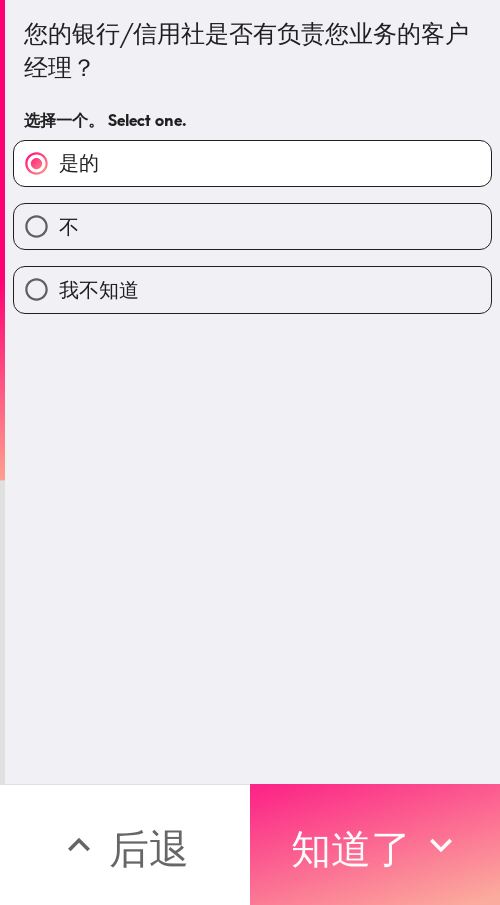 click on "知道了" at bounding box center [351, 848] 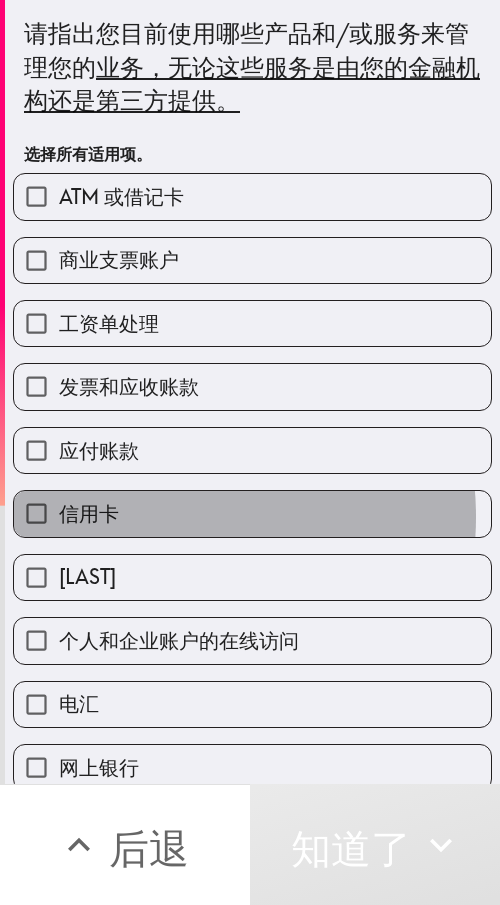 click on "信用卡" at bounding box center (252, 513) 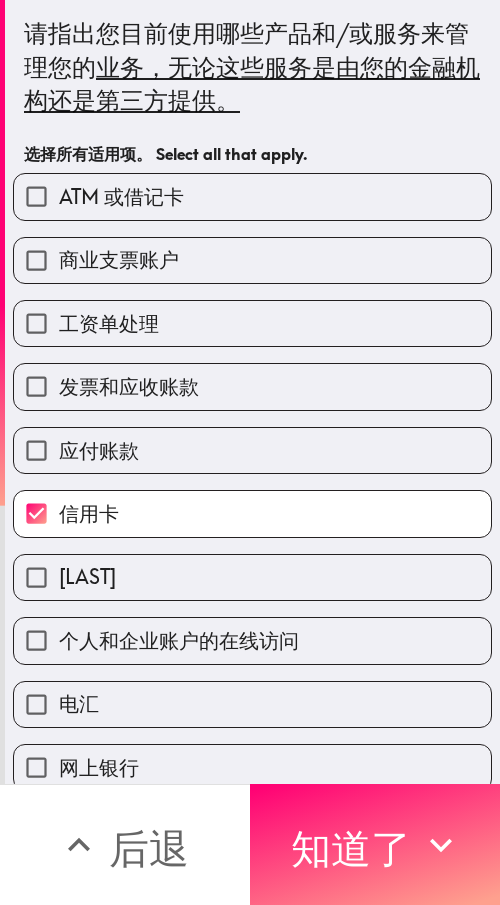 click on "工资单处理" at bounding box center [252, 323] 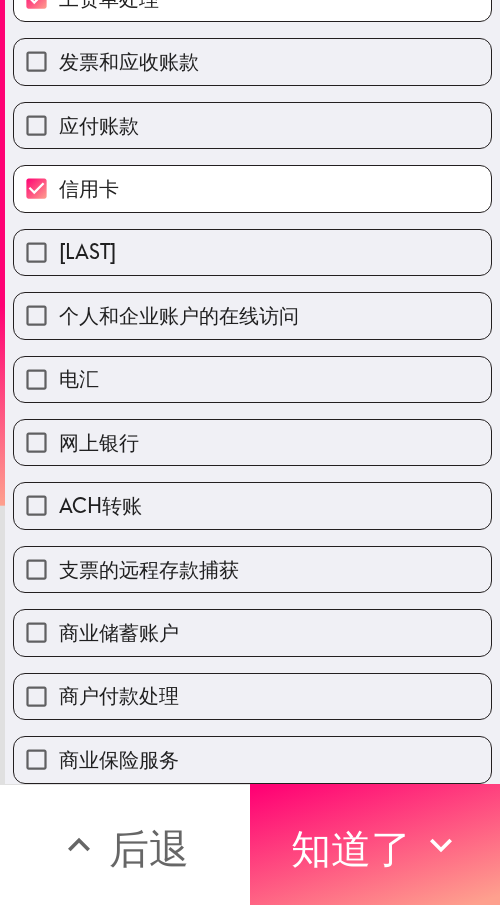 scroll, scrollTop: 405, scrollLeft: 0, axis: vertical 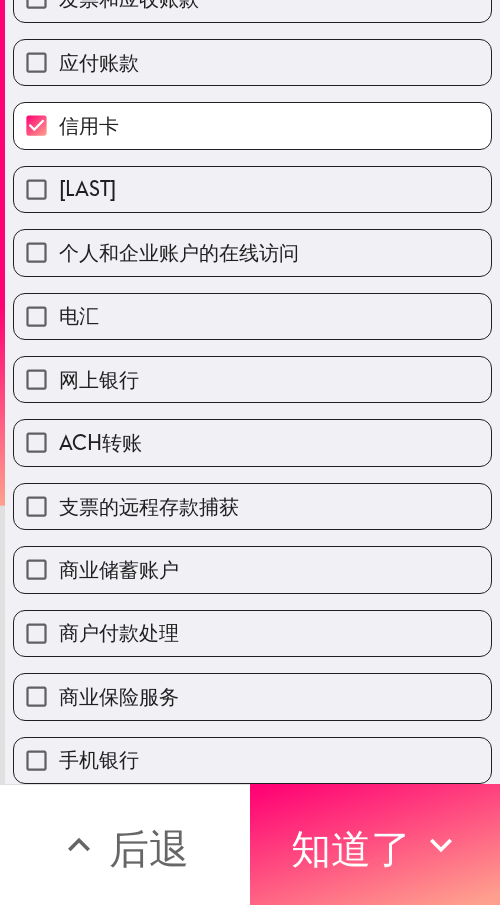 click on "网上银行" at bounding box center (252, 379) 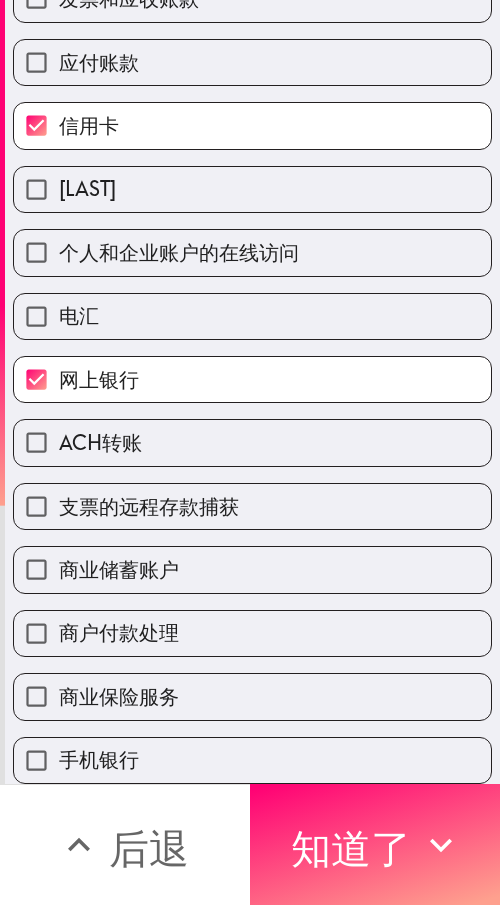 click on "手机银行" at bounding box center [252, 760] 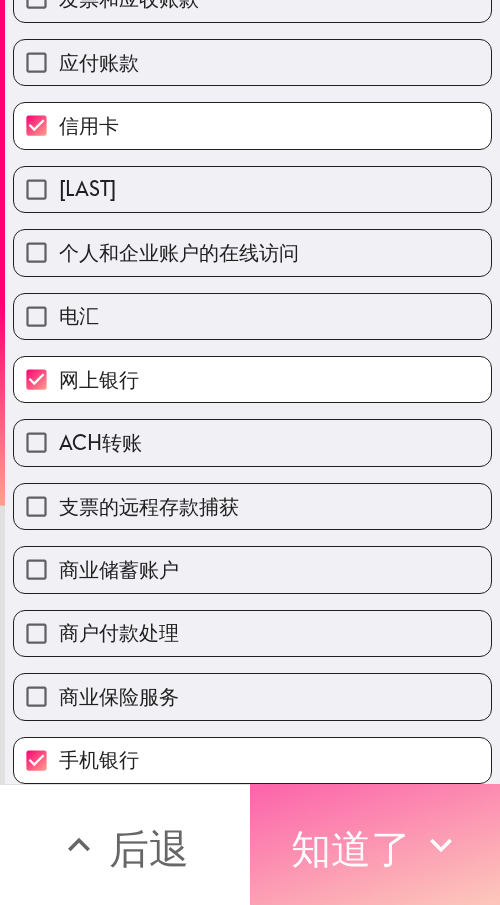 drag, startPoint x: 365, startPoint y: 821, endPoint x: 172, endPoint y: 821, distance: 193 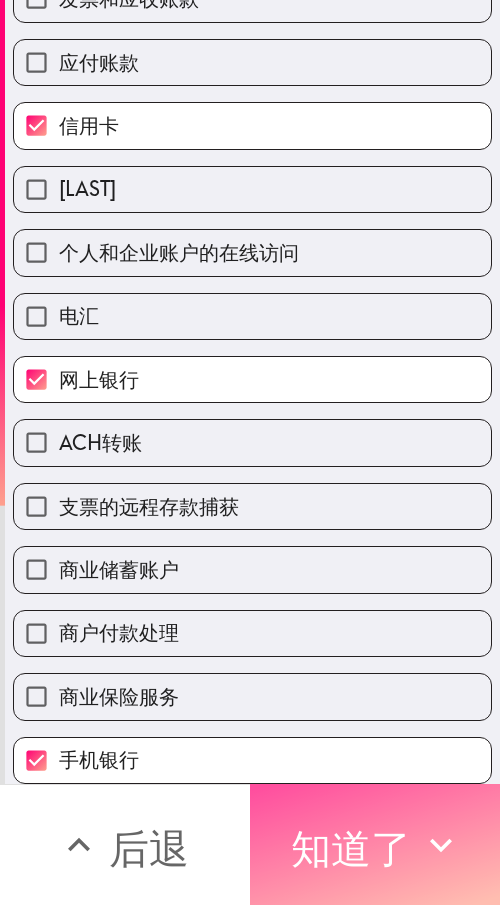 scroll, scrollTop: 43, scrollLeft: 0, axis: vertical 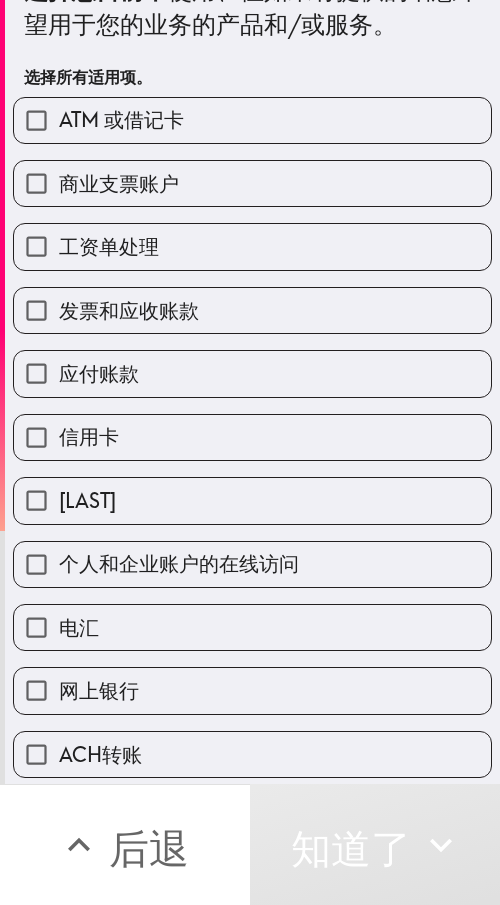 click on "商业支票账户" at bounding box center [119, 183] 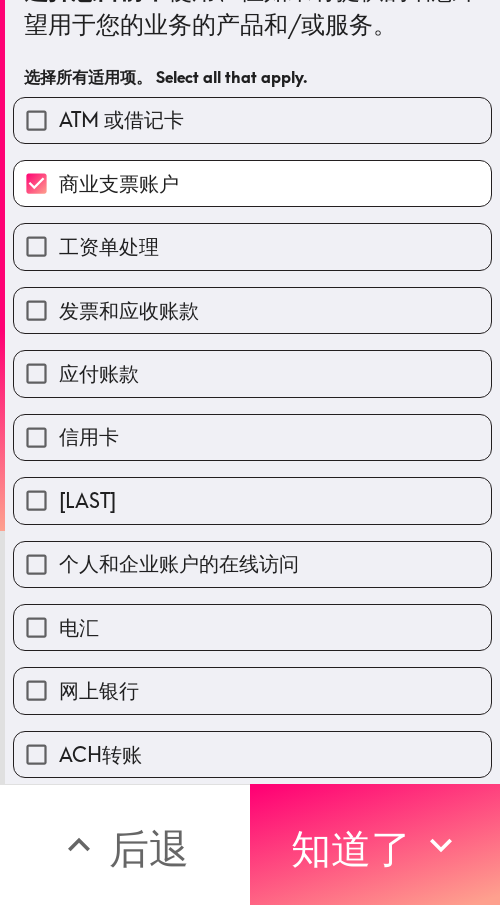 click on "发票和应收账款" at bounding box center (252, 310) 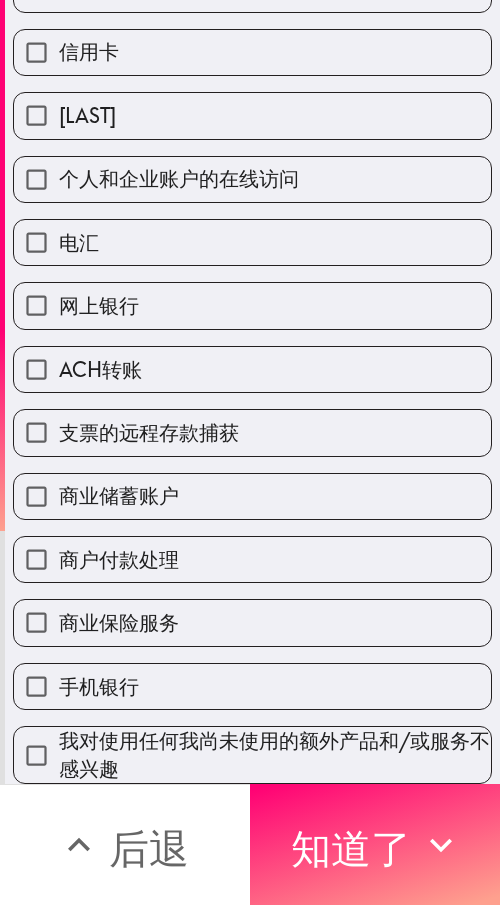 scroll, scrollTop: 445, scrollLeft: 0, axis: vertical 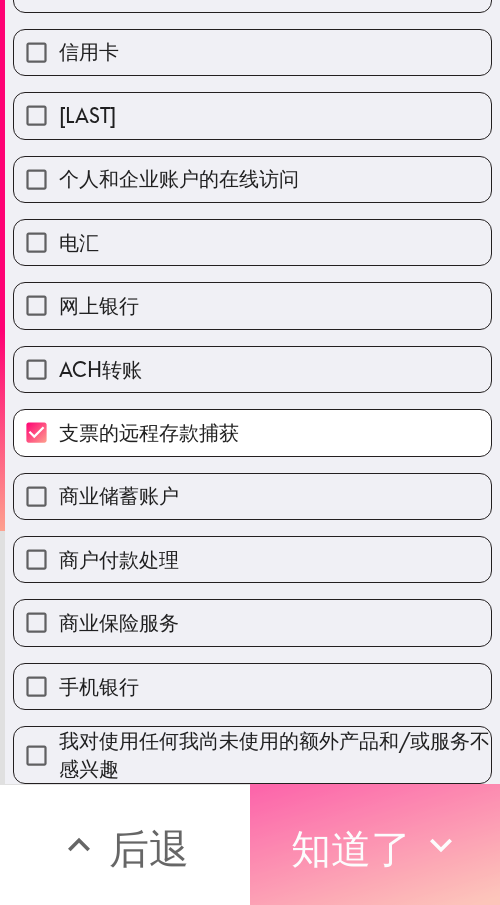 drag, startPoint x: 466, startPoint y: 857, endPoint x: 455, endPoint y: 851, distance: 12.529964 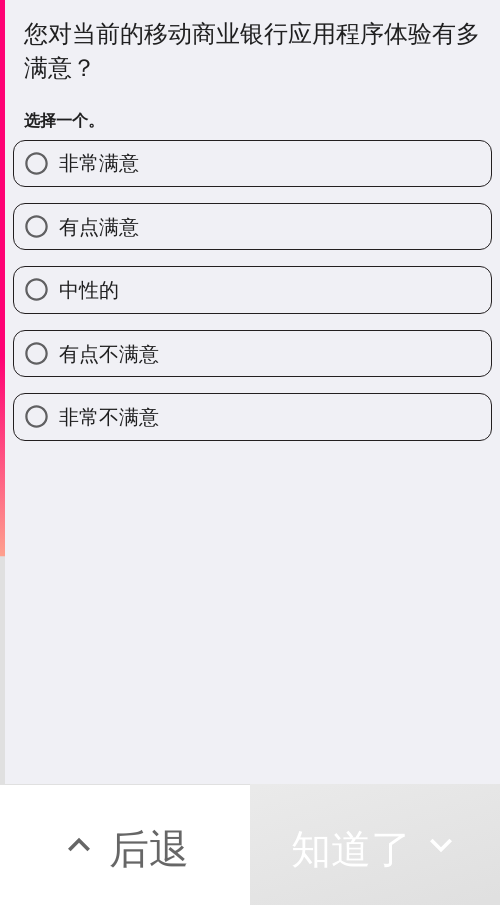 drag, startPoint x: 85, startPoint y: 235, endPoint x: 78, endPoint y: 288, distance: 53.460266 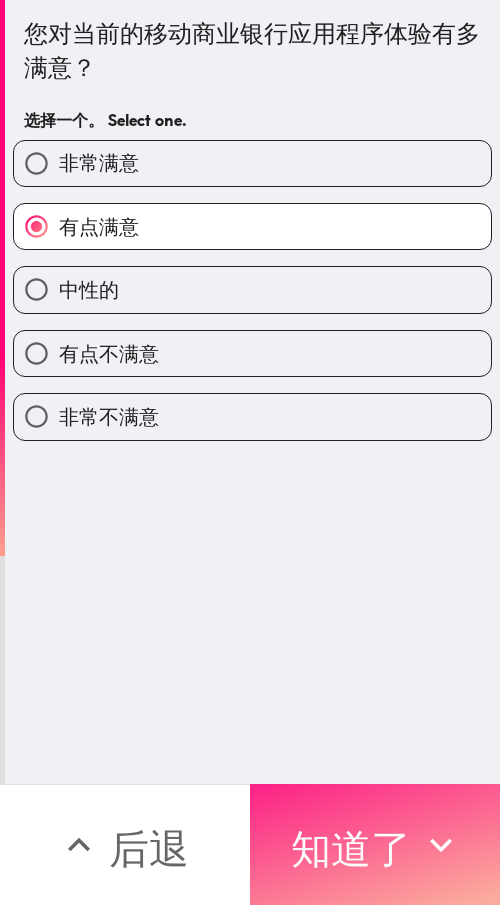 click on "知道了" at bounding box center (351, 848) 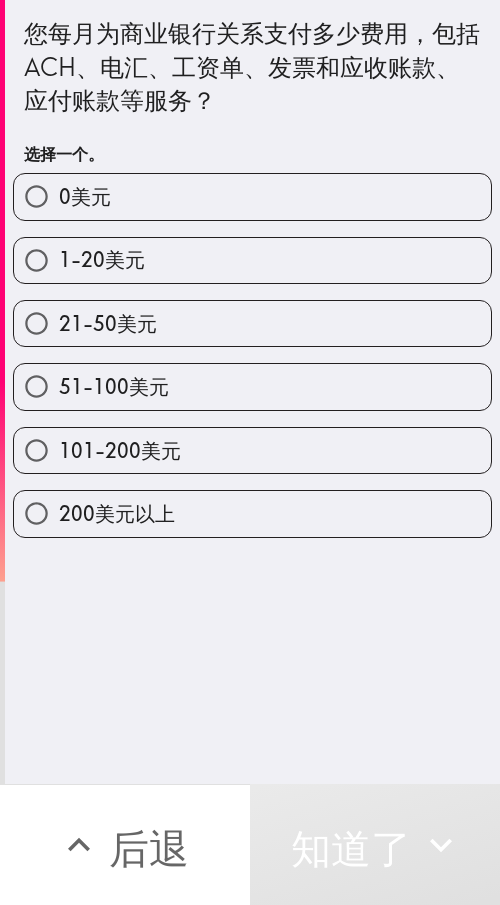 click on "101-200美元" at bounding box center (252, 450) 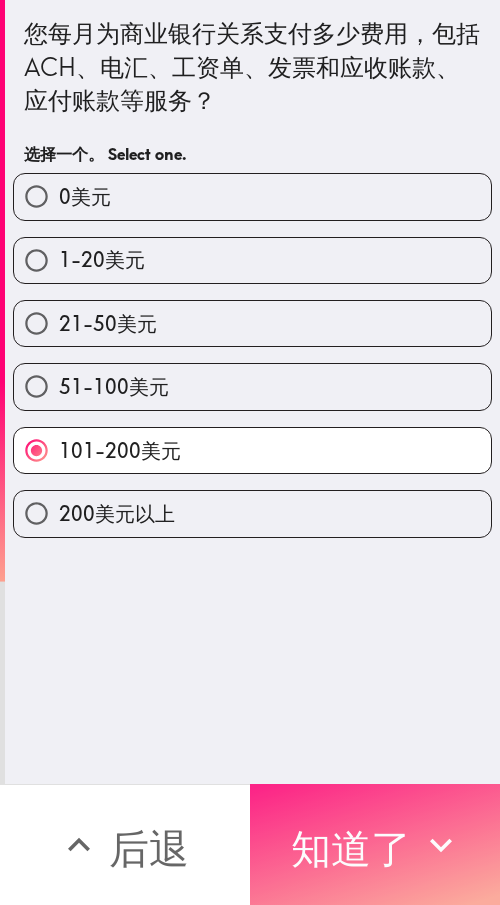 click on "知道了" at bounding box center [351, 848] 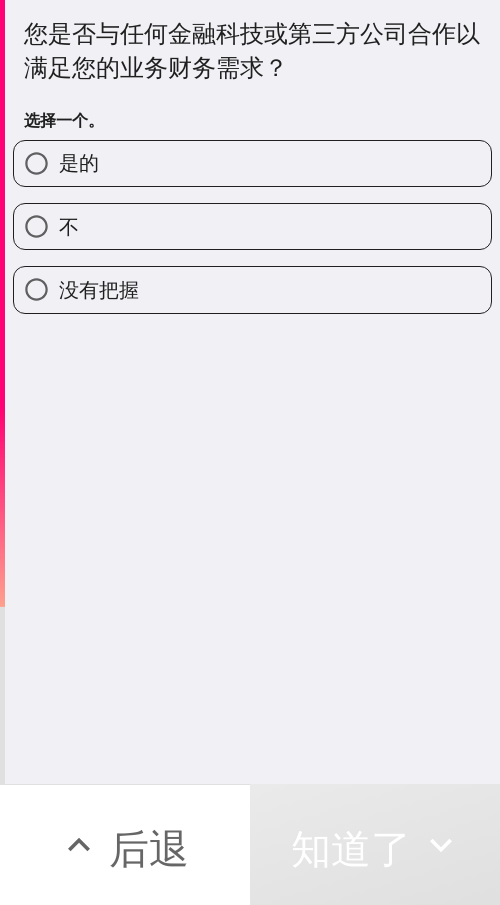 click on "不" at bounding box center [36, 226] 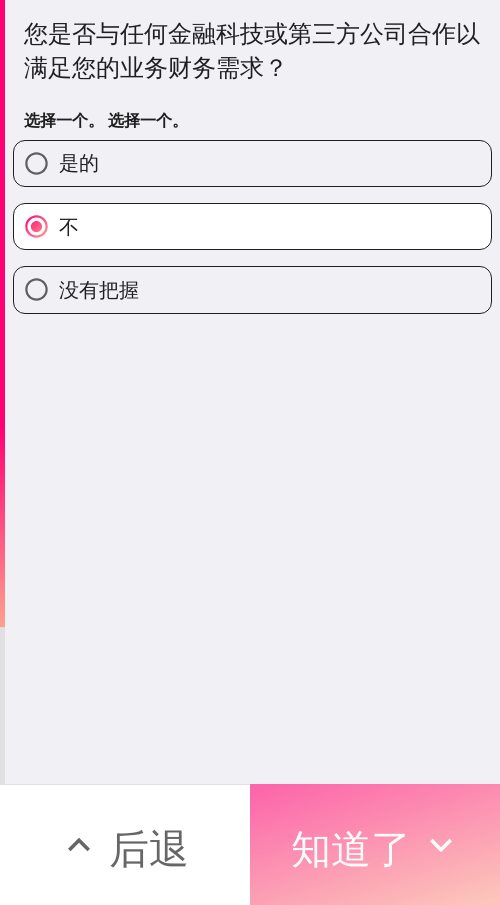 click on "知道了" at bounding box center (351, 848) 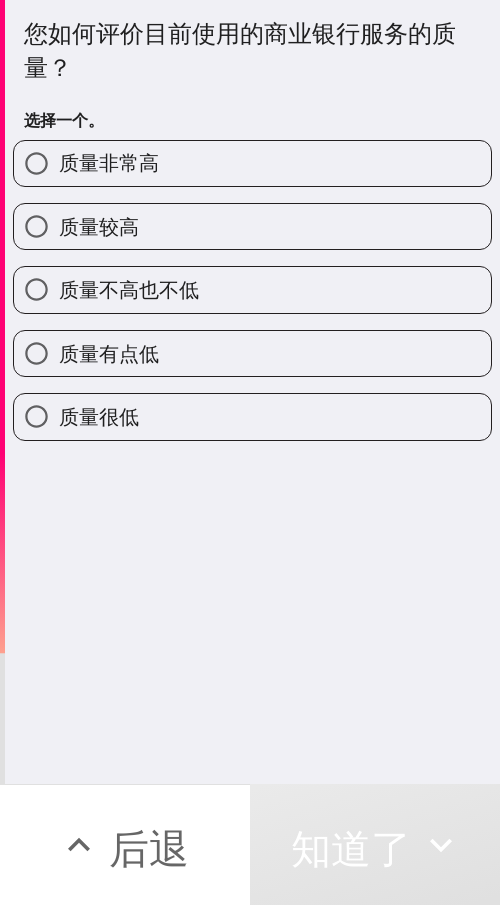 click on "质量较高" at bounding box center [99, 226] 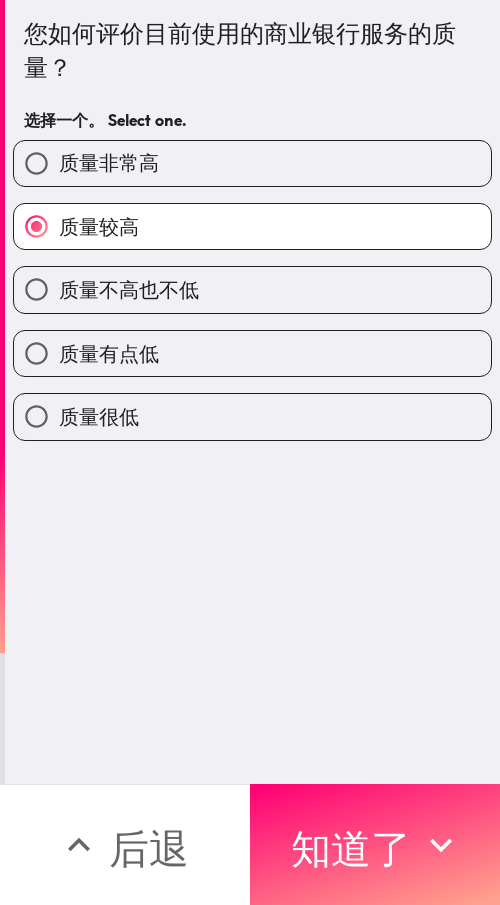 drag, startPoint x: 327, startPoint y: 823, endPoint x: 216, endPoint y: 716, distance: 154.17523 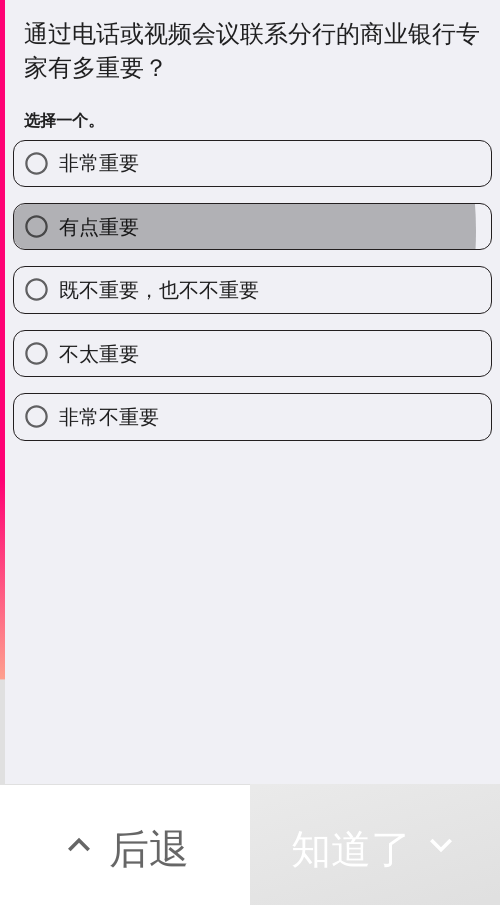 drag, startPoint x: 116, startPoint y: 231, endPoint x: 3, endPoint y: 231, distance: 113 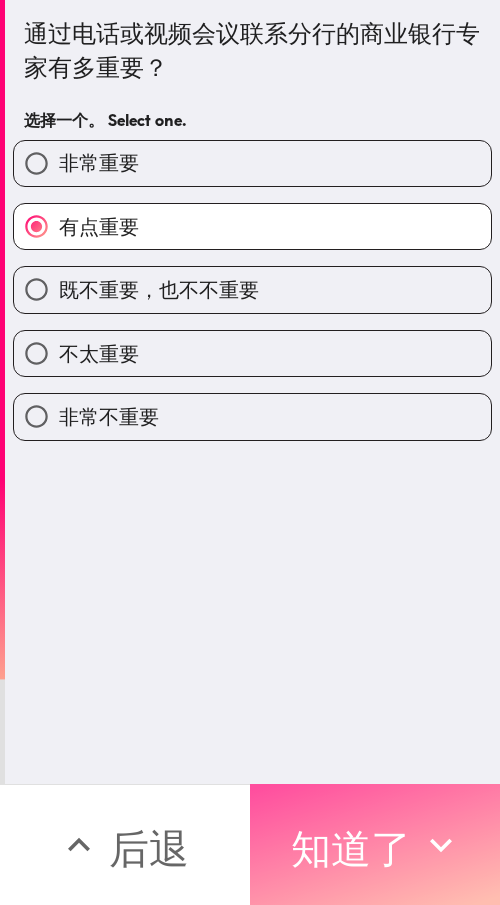 drag, startPoint x: 349, startPoint y: 836, endPoint x: 366, endPoint y: 724, distance: 113.28283 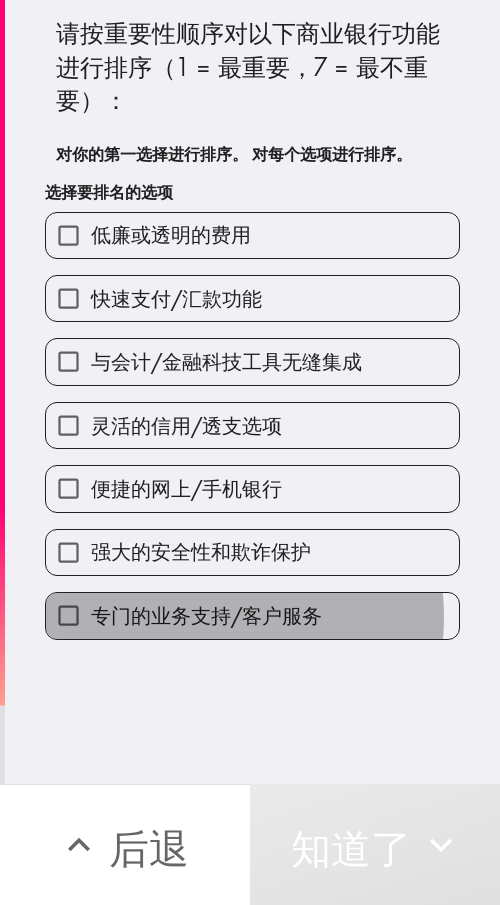 click on "专门的业务支持/客户服务" at bounding box center (206, 615) 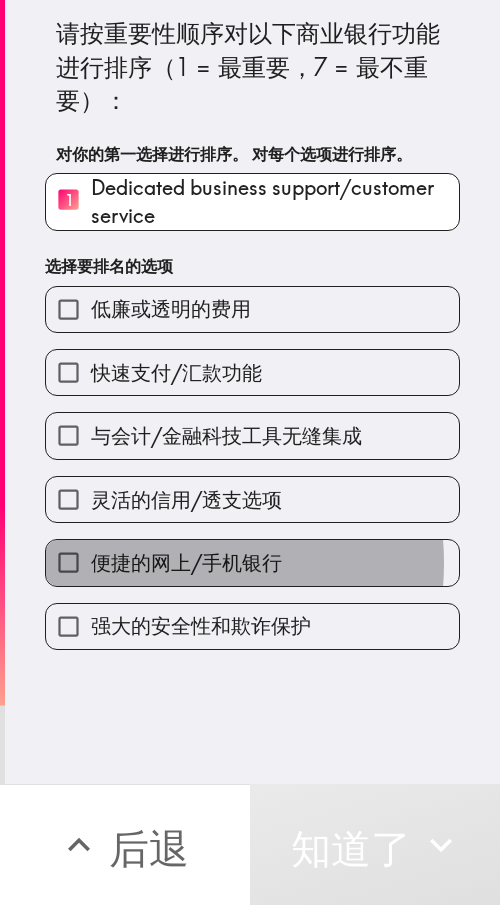 click on "便捷的网上/手机银行" at bounding box center [186, 562] 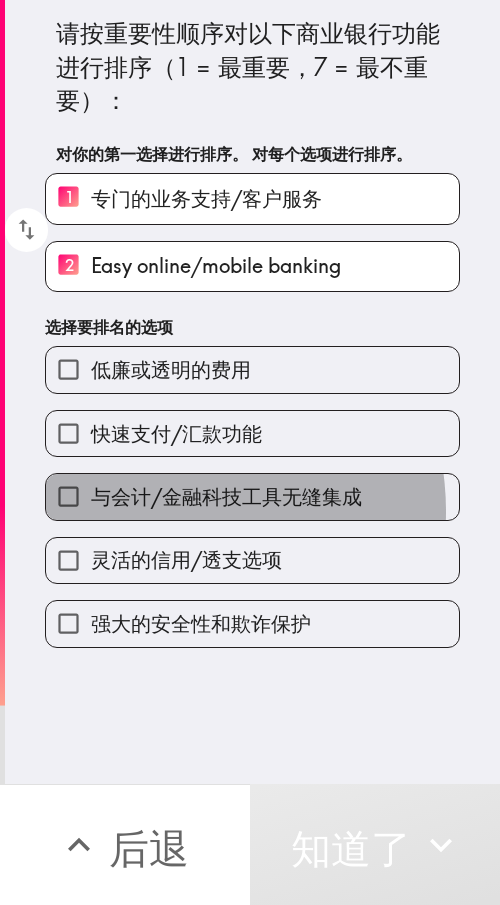 click on "与会计/金融科技工具无缝集成" at bounding box center (252, 496) 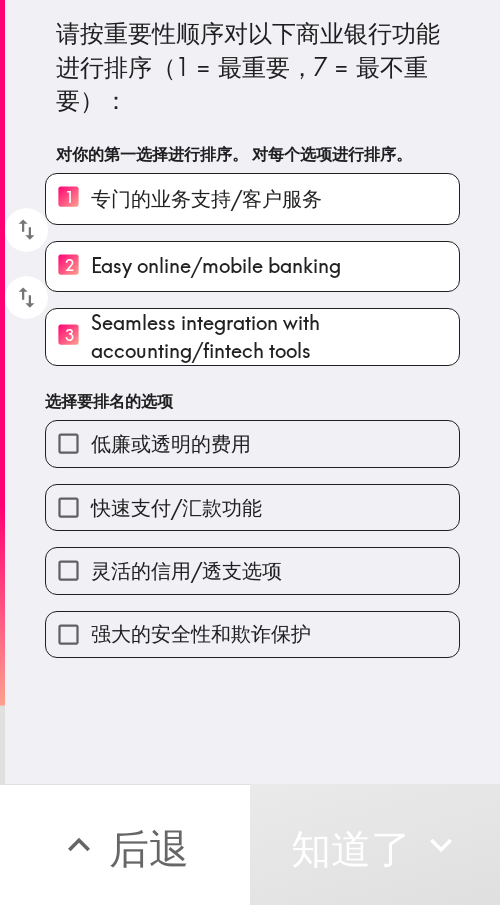 click on "低廉或透明的费用" at bounding box center [171, 443] 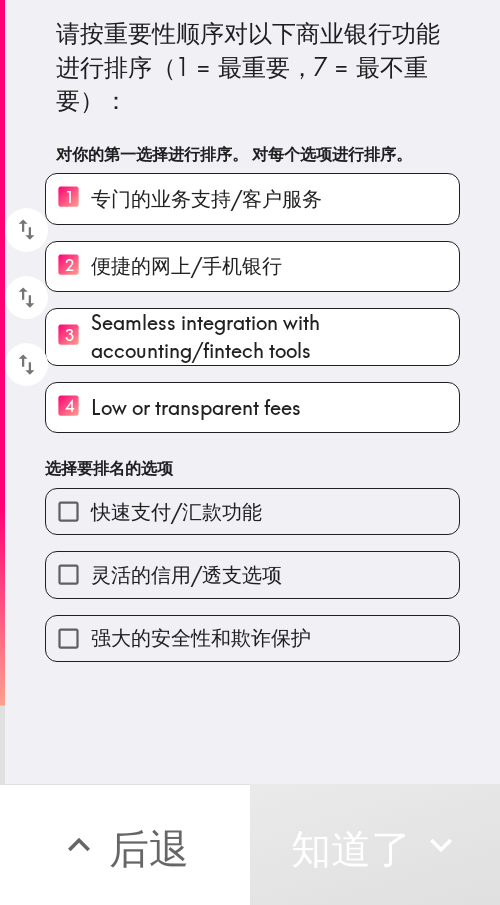 click on "快速支付/汇款功能" at bounding box center [176, 511] 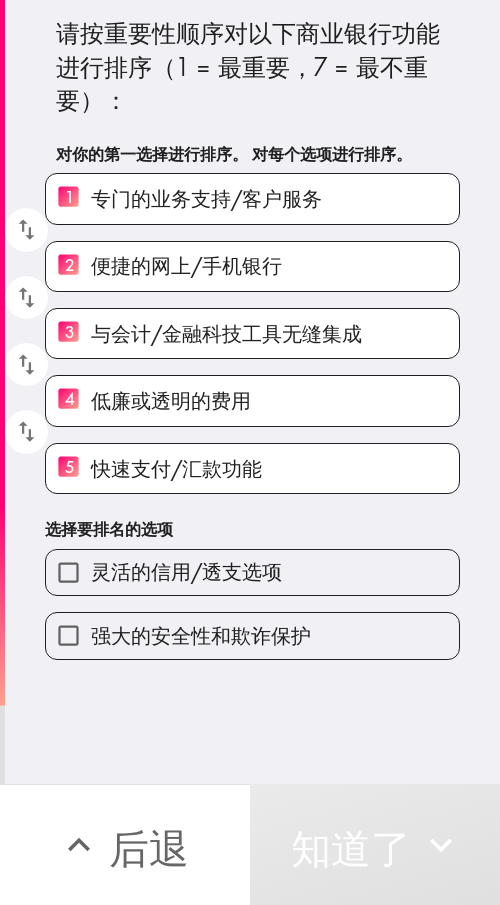 click on "4 低廉或透明的费用" at bounding box center [68, 400] 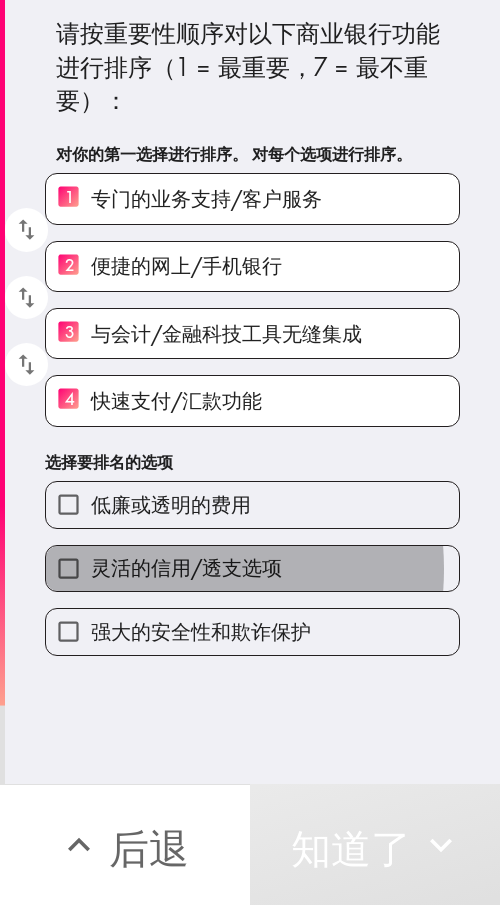 drag, startPoint x: 132, startPoint y: 569, endPoint x: 137, endPoint y: 612, distance: 43.289722 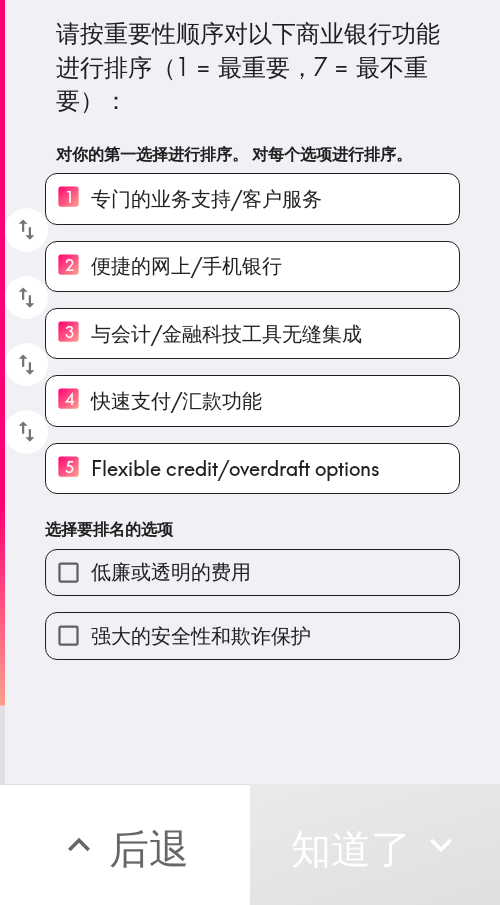 click on "强大的安全性和欺诈保护" at bounding box center (201, 635) 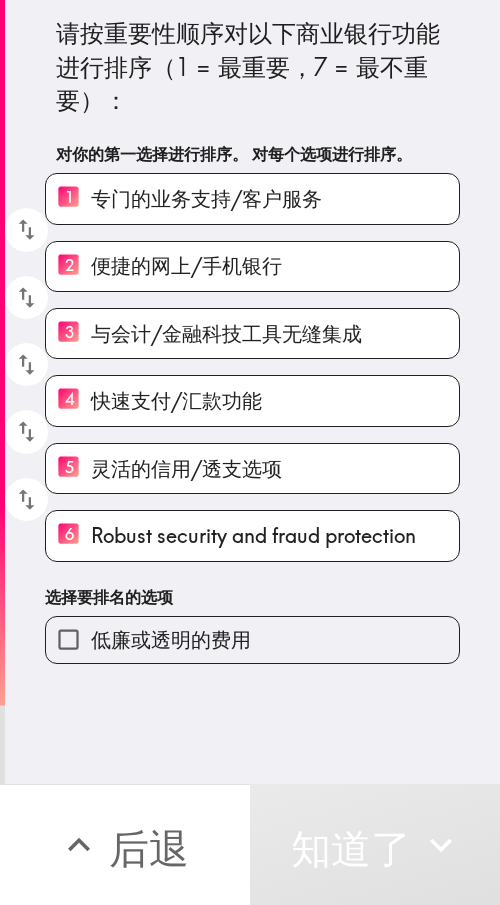 click on "低廉或透明的费用" at bounding box center [171, 639] 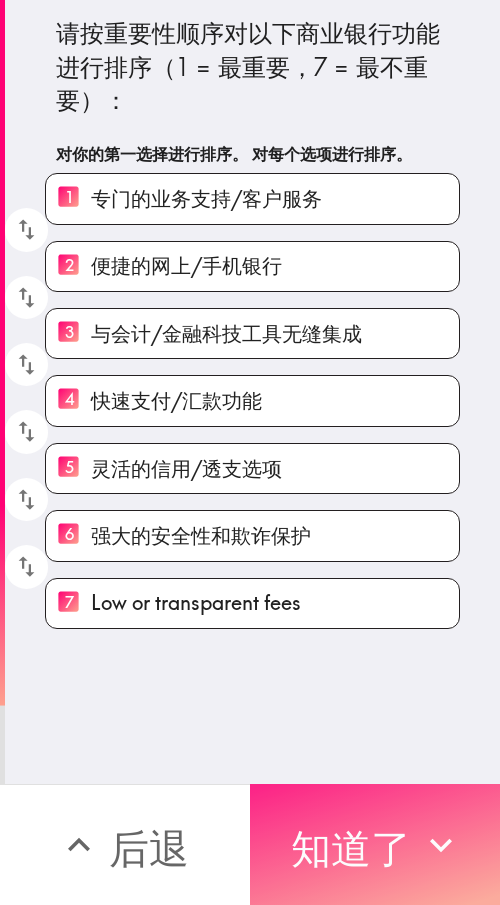 drag, startPoint x: 363, startPoint y: 808, endPoint x: 361, endPoint y: 793, distance: 15.132746 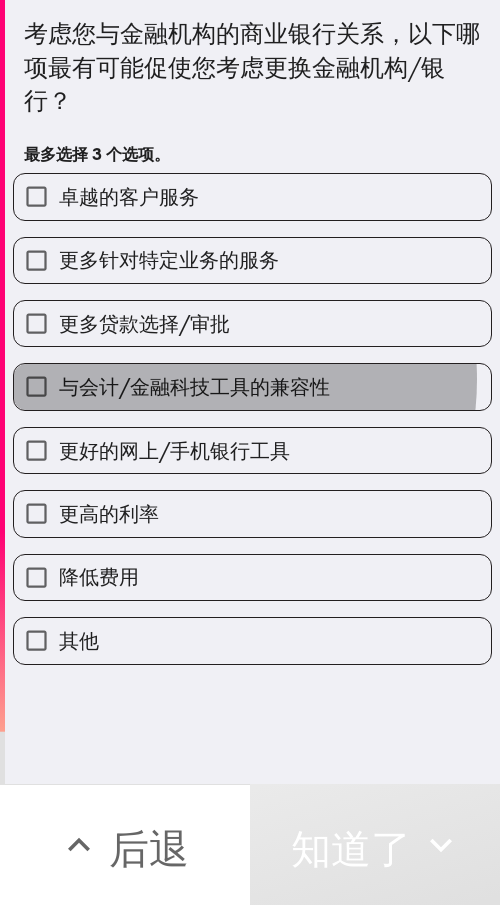 click on "与会计/金融科技工具的兼容性" at bounding box center (194, 386) 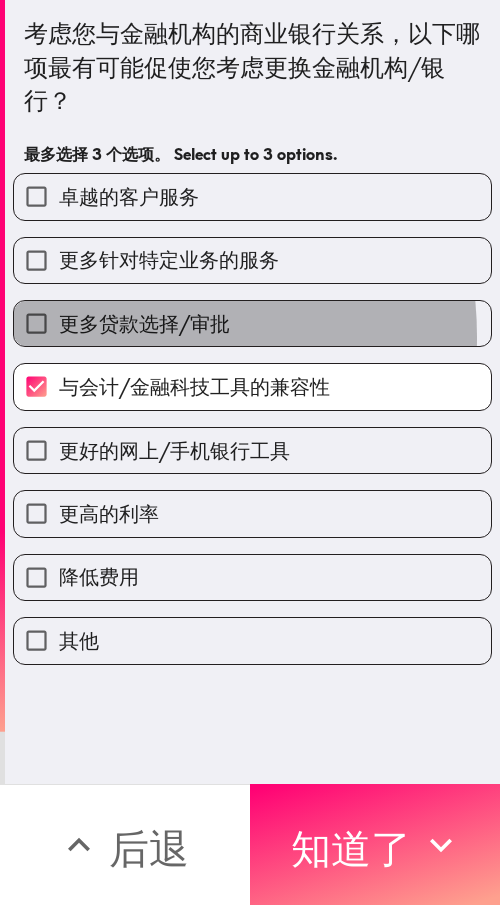 click on "更多贷款选择/审批" at bounding box center [144, 324] 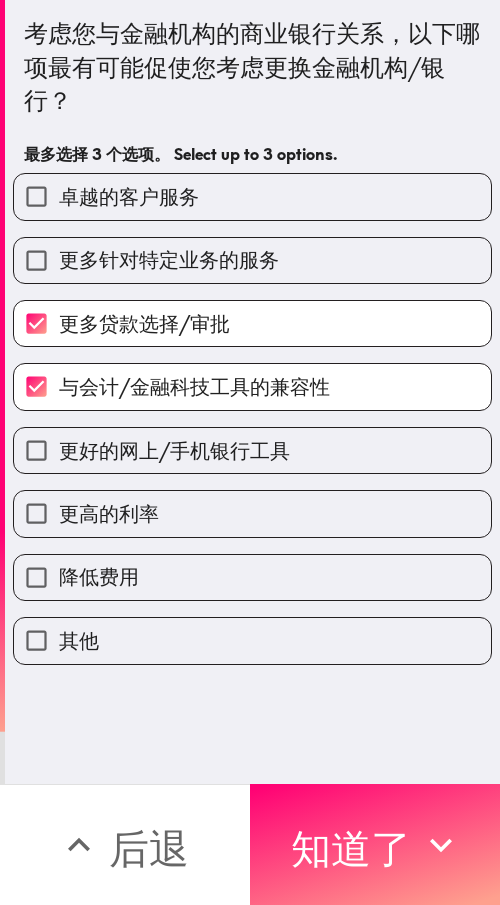 drag, startPoint x: 178, startPoint y: 191, endPoint x: 175, endPoint y: 250, distance: 59.07622 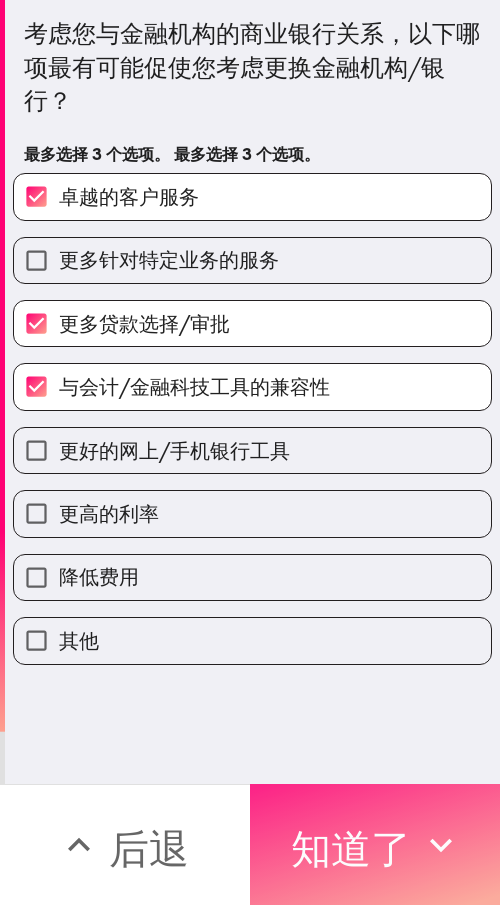 click 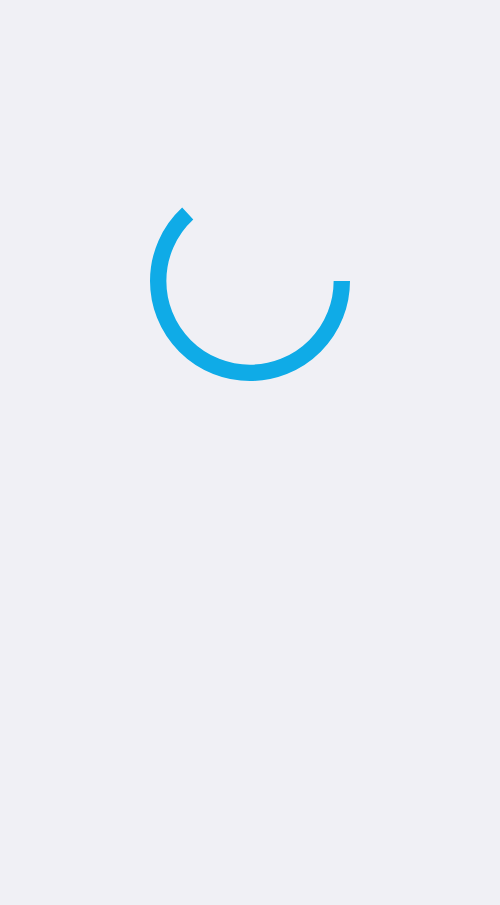 scroll, scrollTop: 0, scrollLeft: 0, axis: both 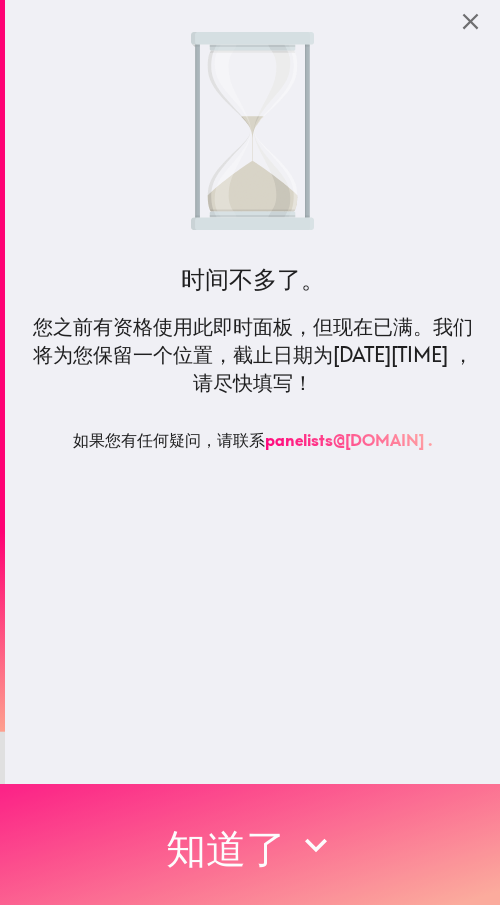 click on "知道了" at bounding box center [250, 844] 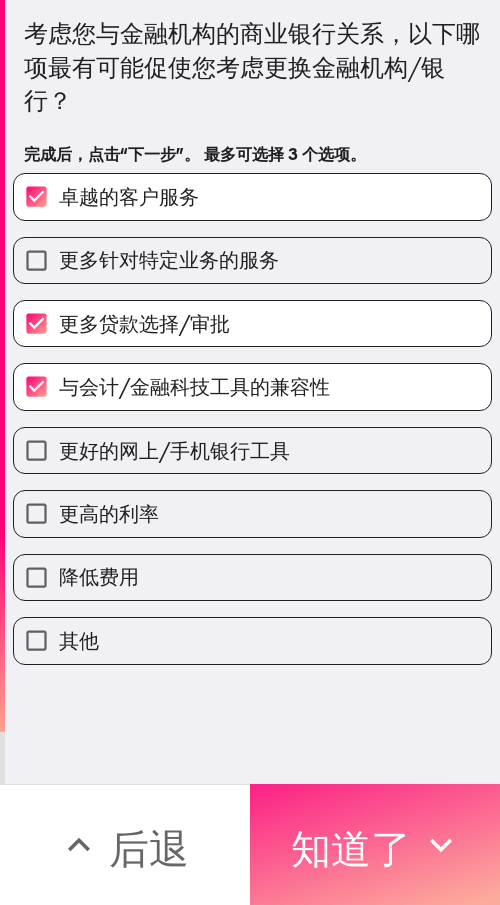 click on "知道了" at bounding box center (351, 848) 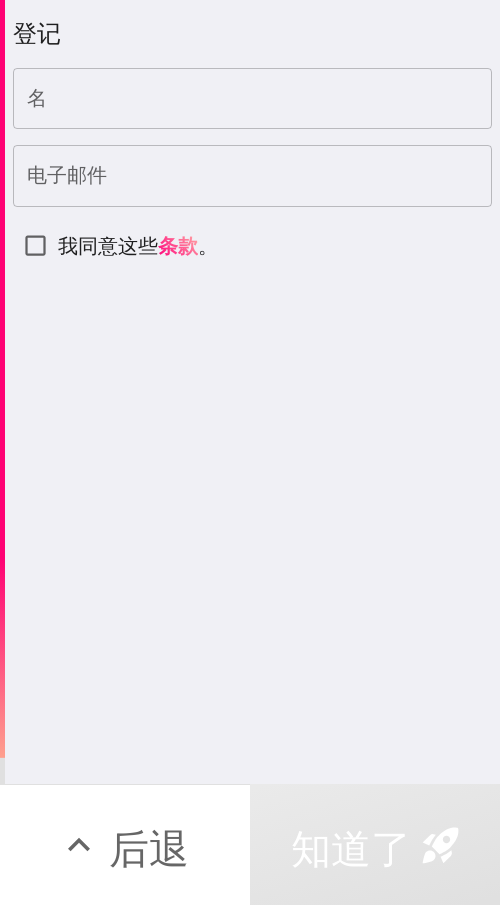 click on "名" at bounding box center (252, 99) 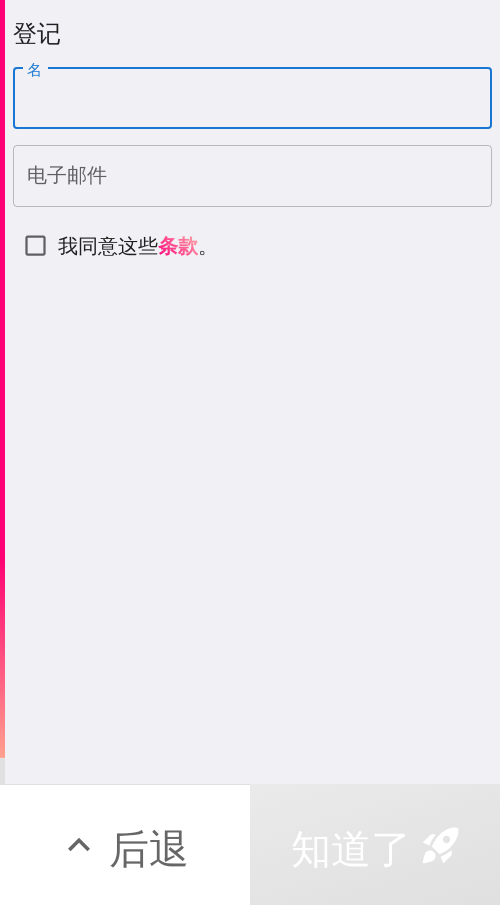 paste on "[FIRST]" 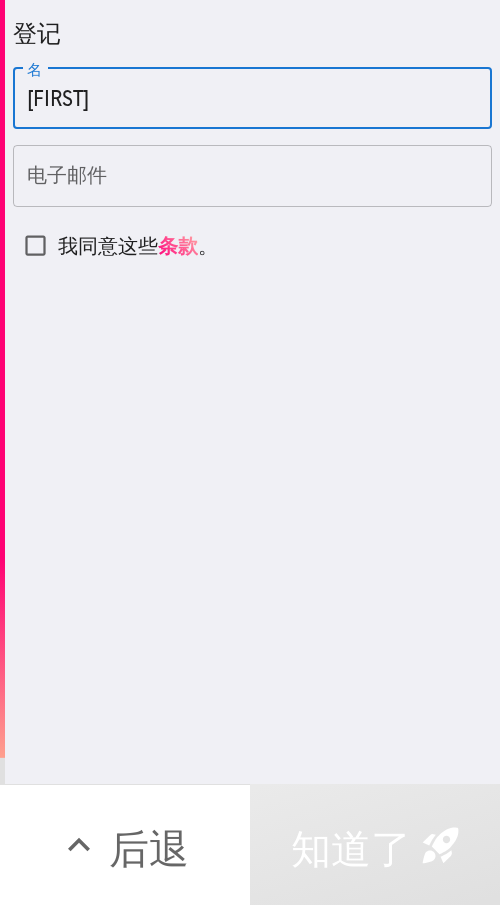 type on "[FIRST]" 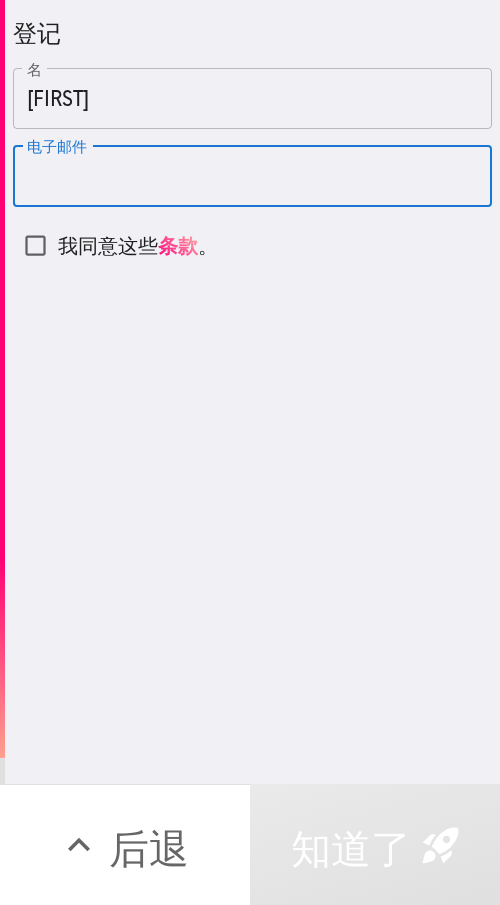 click on "电子邮件" at bounding box center [252, 176] 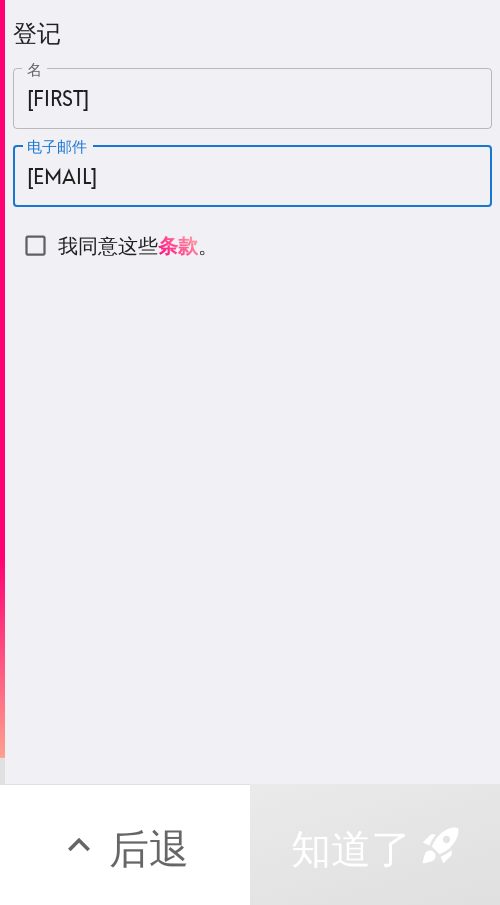 type on "[EMAIL]" 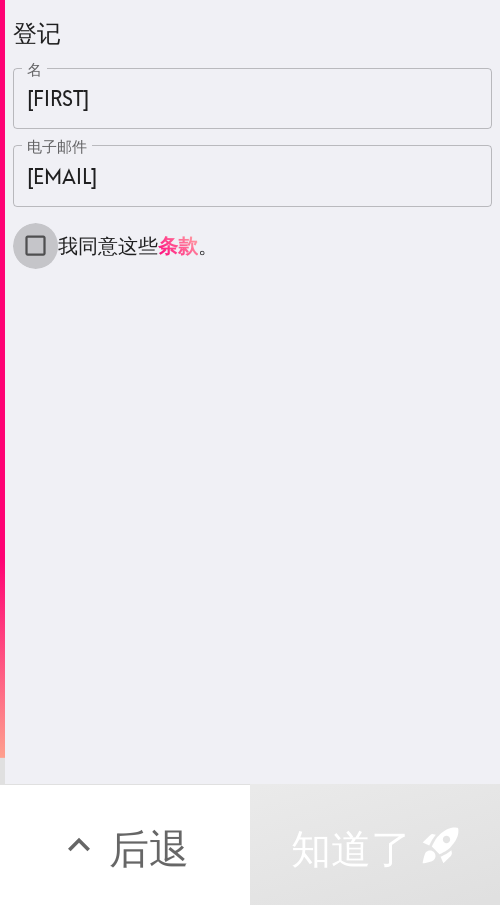 drag, startPoint x: 17, startPoint y: 248, endPoint x: 26, endPoint y: 262, distance: 16.643316 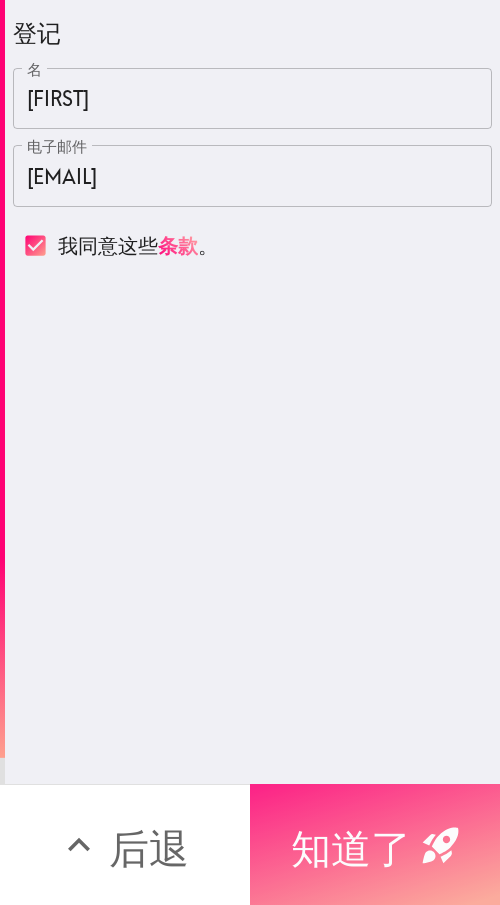 click on "知道了" at bounding box center (351, 845) 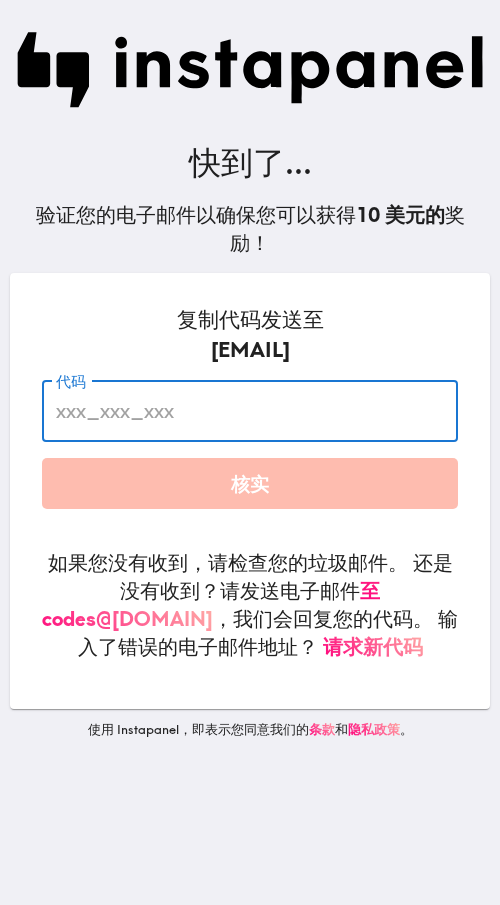 click on "代码" at bounding box center [250, 411] 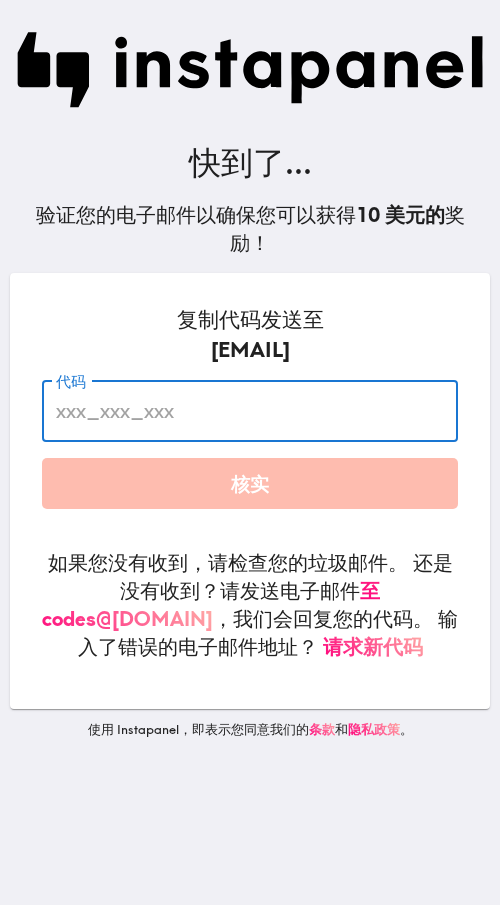 paste on "[ALPHANUMERIC]" 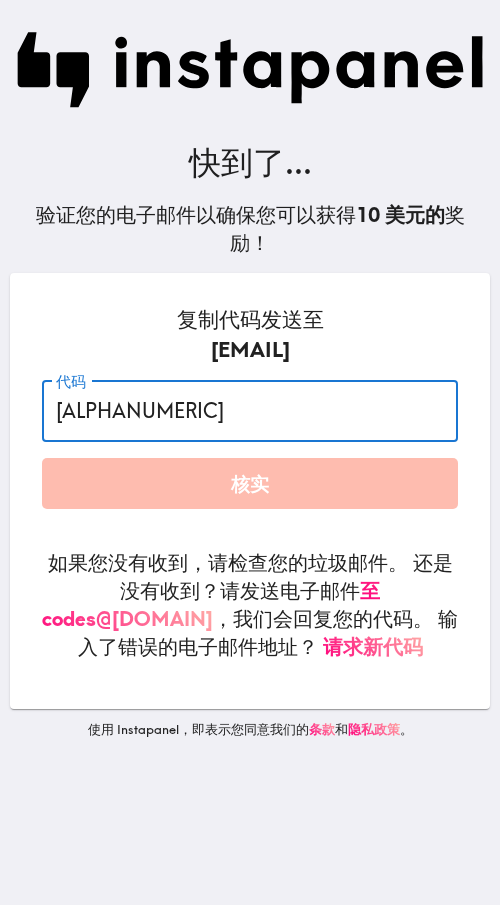 type on "[ALPHANUMERIC]" 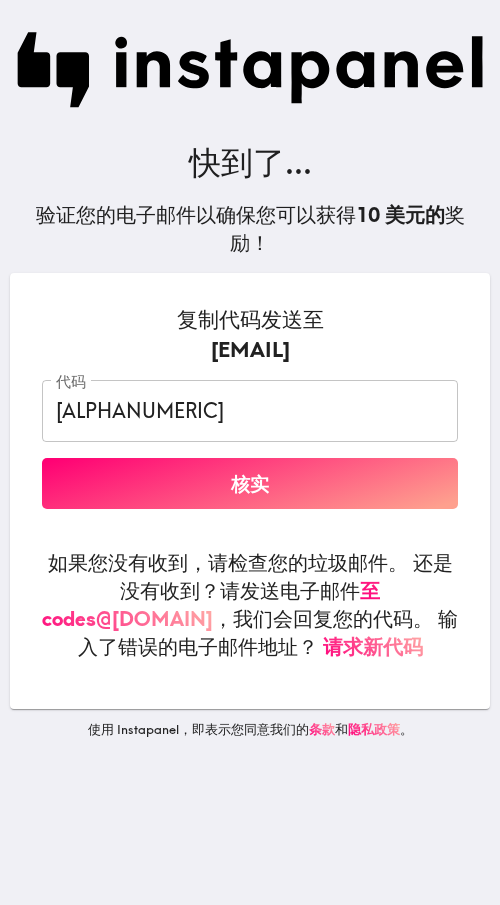 click on "核实" at bounding box center [250, 484] 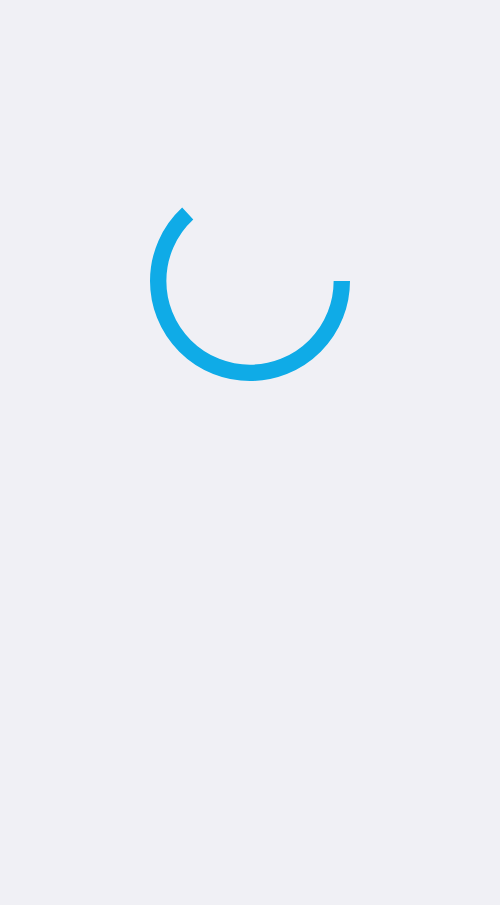 scroll, scrollTop: 0, scrollLeft: 0, axis: both 